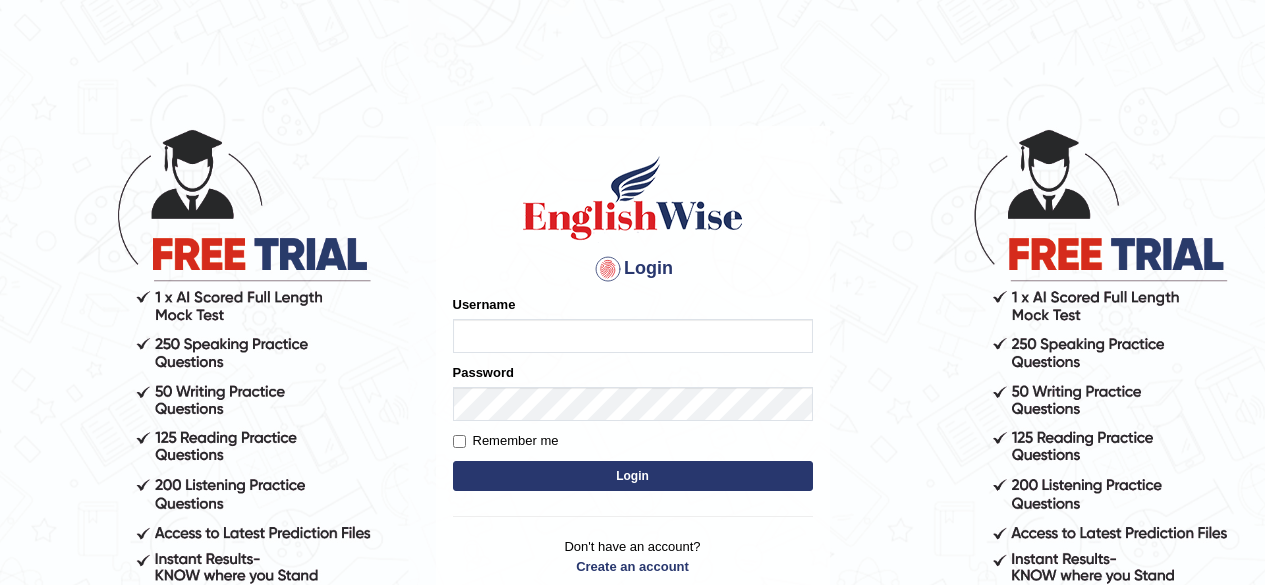 scroll, scrollTop: 0, scrollLeft: 0, axis: both 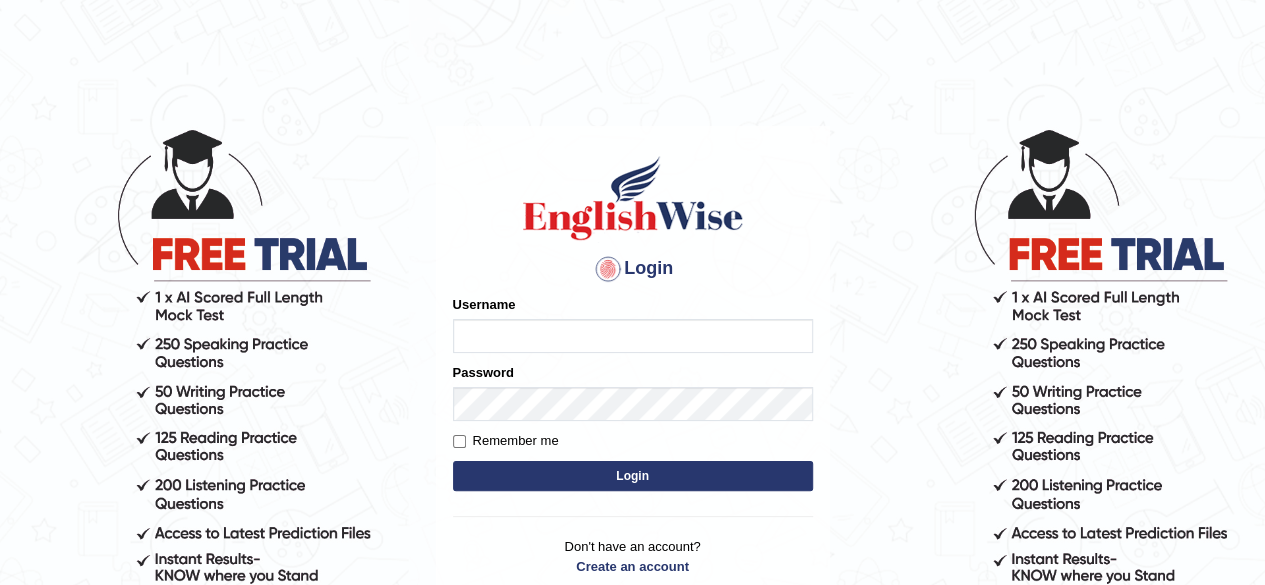 type on "simranjeetkaur_parramatta" 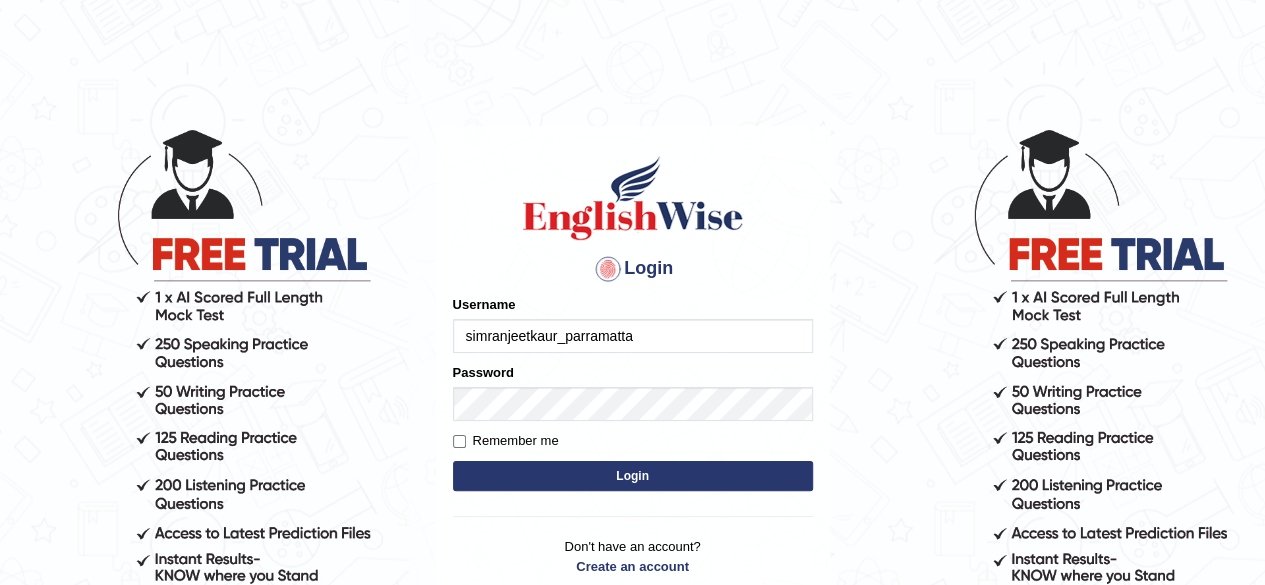 click on "Login" at bounding box center [633, 476] 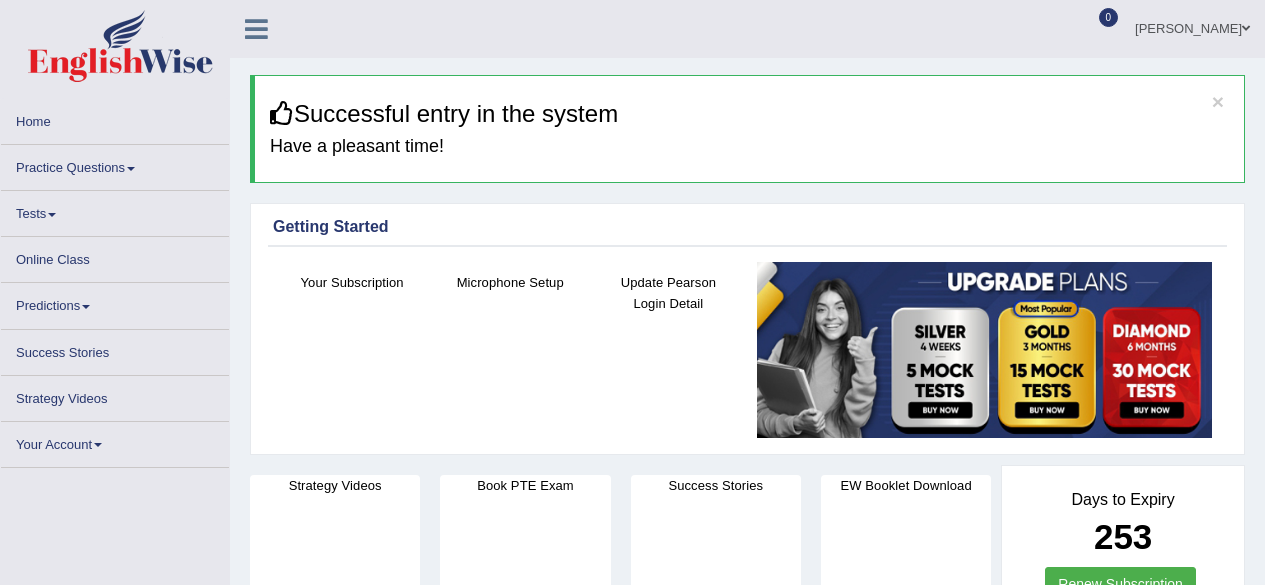 scroll, scrollTop: 0, scrollLeft: 0, axis: both 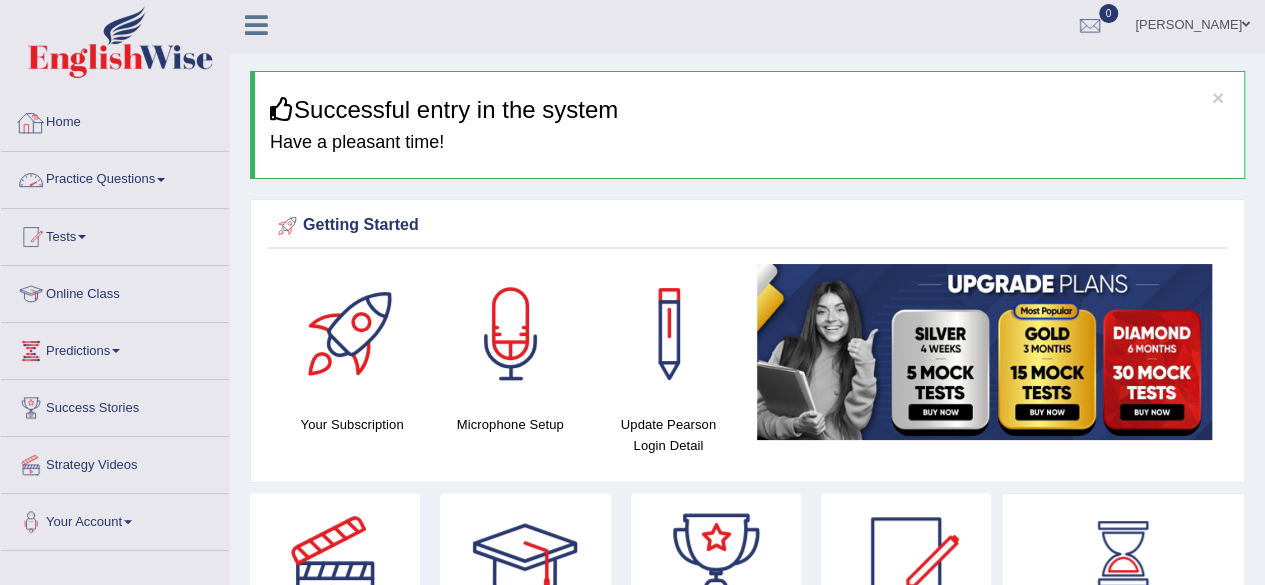 click on "Home" at bounding box center [115, 120] 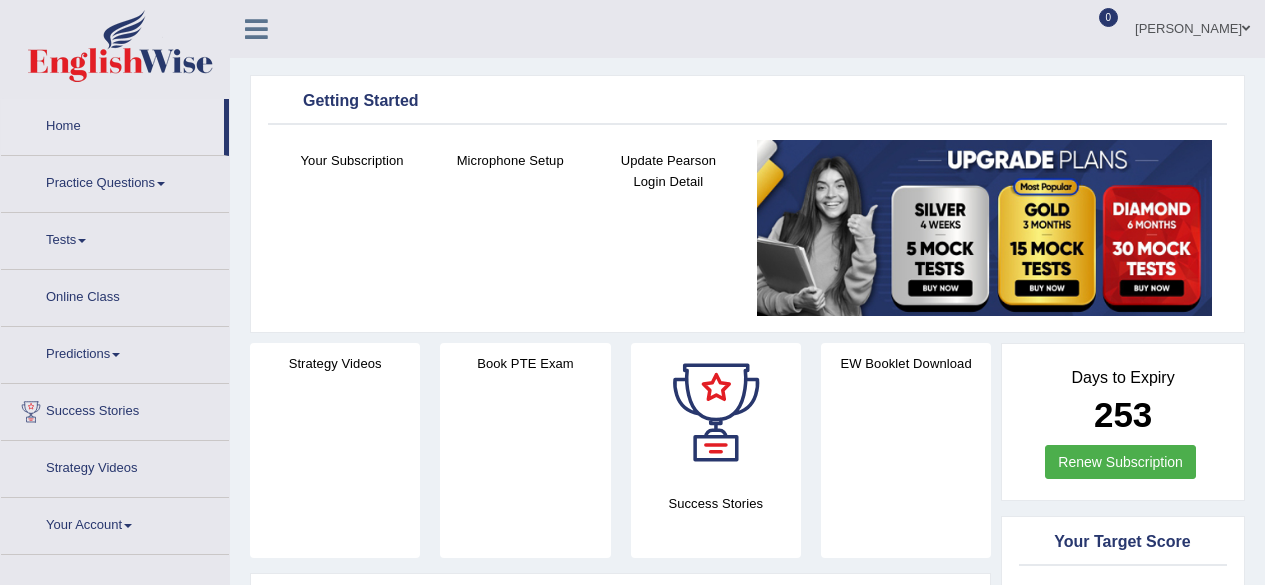 scroll, scrollTop: 0, scrollLeft: 0, axis: both 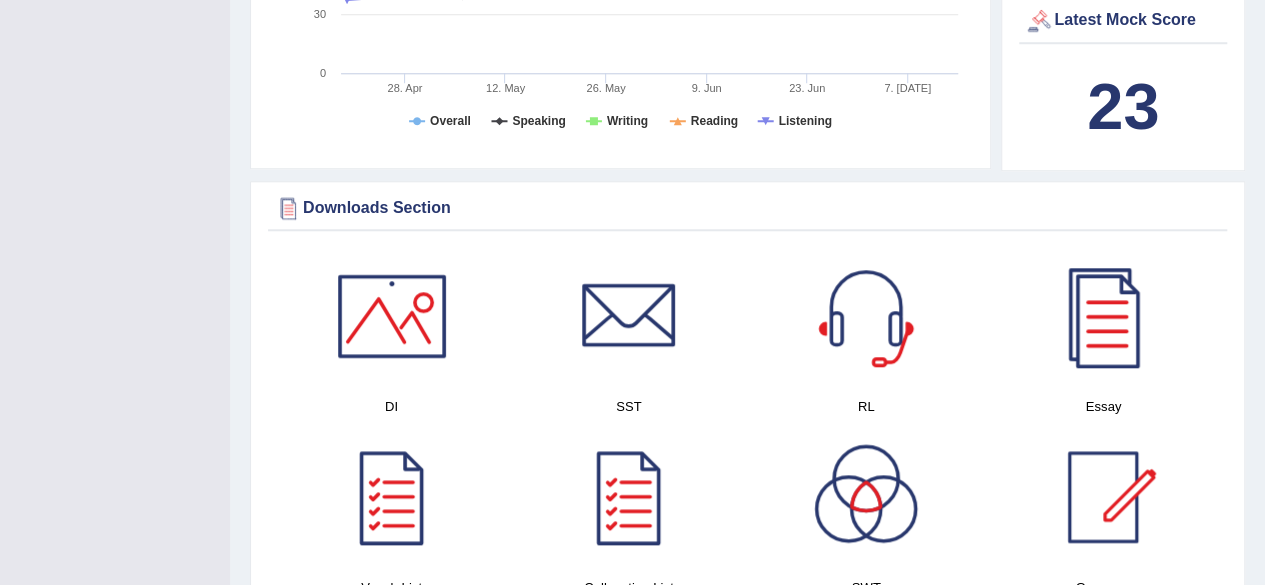 click on "Toggle navigation
Home
Practice Questions   Speaking Practice Read Aloud
Repeat Sentence
Describe Image
Re-tell Lecture
Answer Short Question
Writing Practice  Summarize Written Text
Write Essay
Reading Practice  Reading & Writing: Fill In The Blanks
Choose Multiple Answers
Re-order Paragraphs
Fill In The Blanks
Choose Single Answer
Listening Practice  Summarize Spoken Text
Highlight Incorrect Words
Highlight Correct Summary
Select Missing Word
Choose Single Answer
Choose Multiple Answers
Fill In The Blanks
Write From Dictation
Pronunciation
Tests  Take Practice Sectional Test
Take Mock Test
History
Online Class" at bounding box center [632, -534] 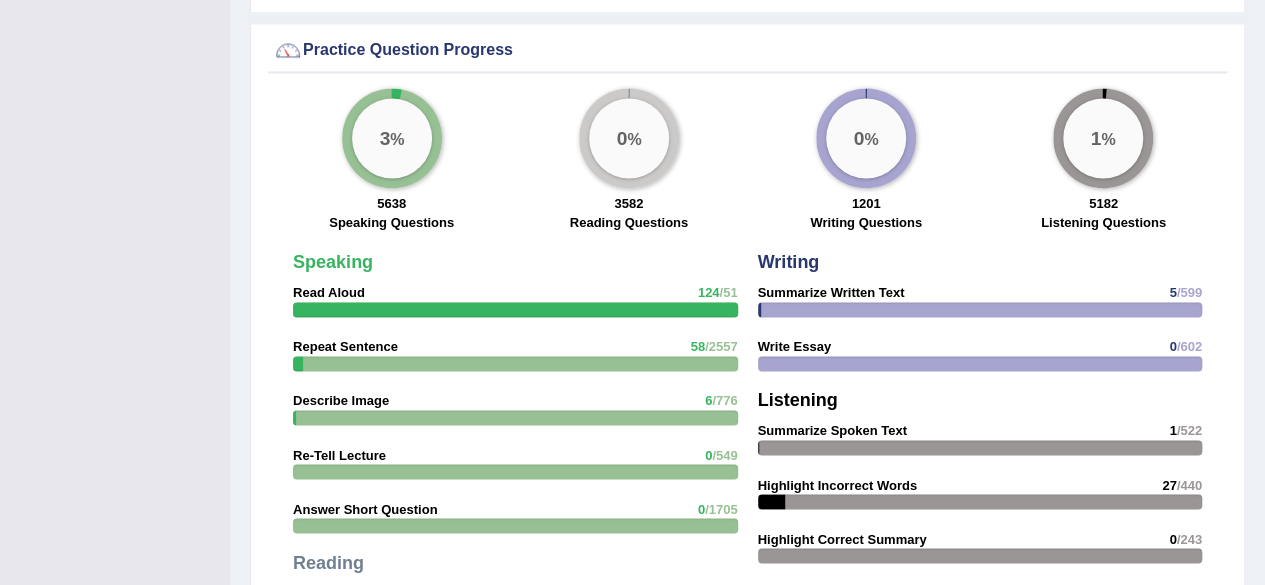 scroll, scrollTop: 1452, scrollLeft: 0, axis: vertical 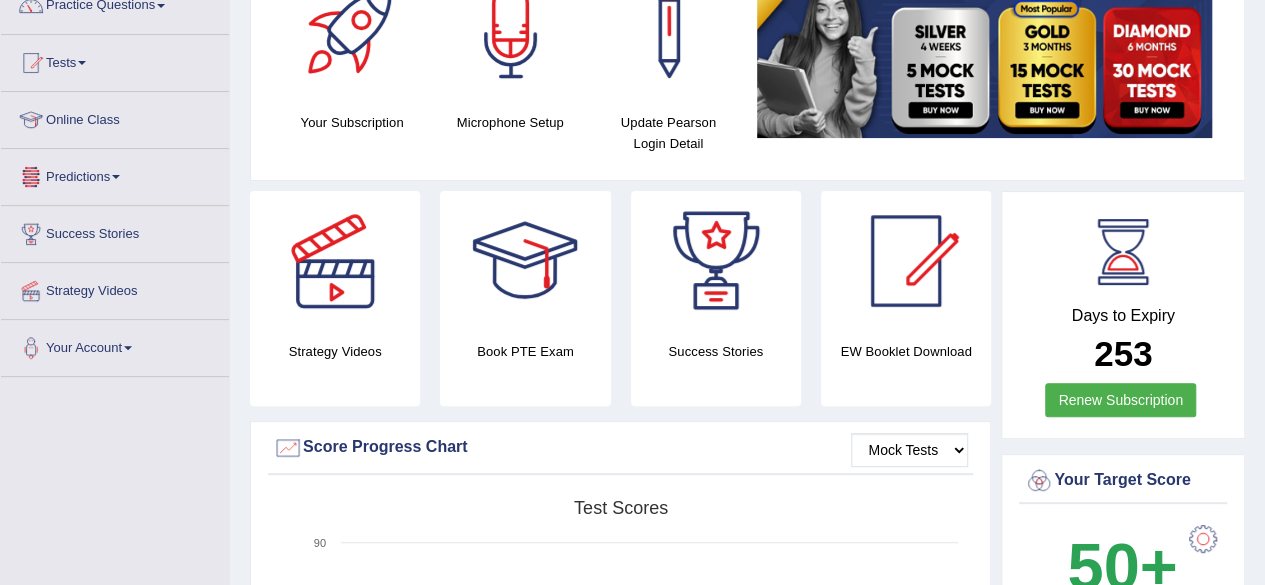 click on "Success Stories" at bounding box center [115, 231] 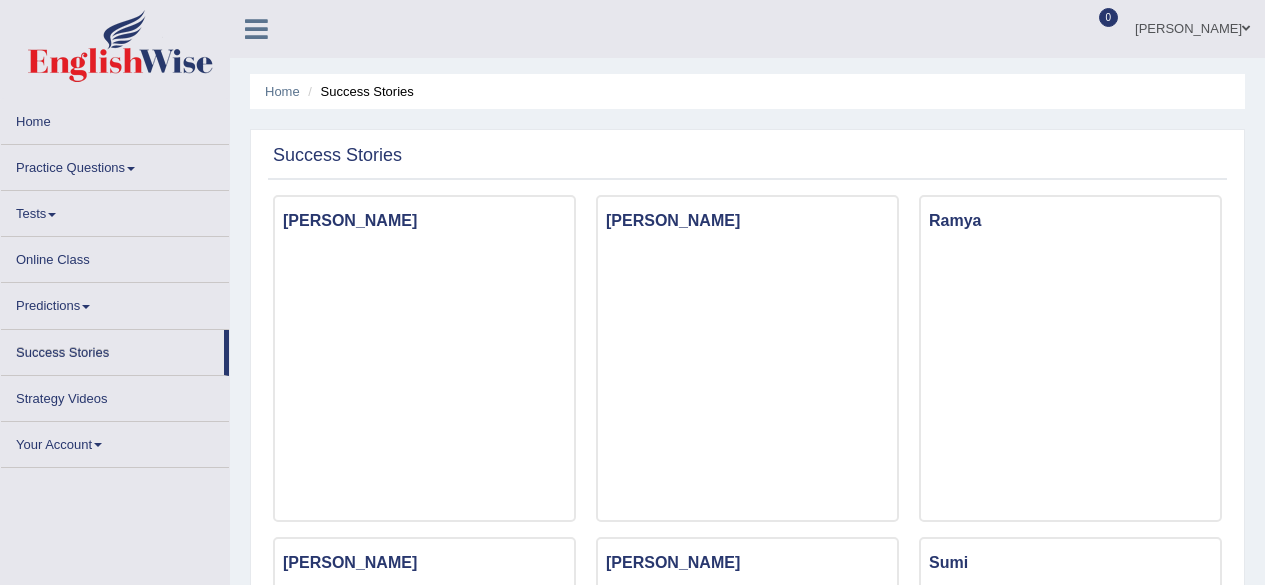 scroll, scrollTop: 0, scrollLeft: 0, axis: both 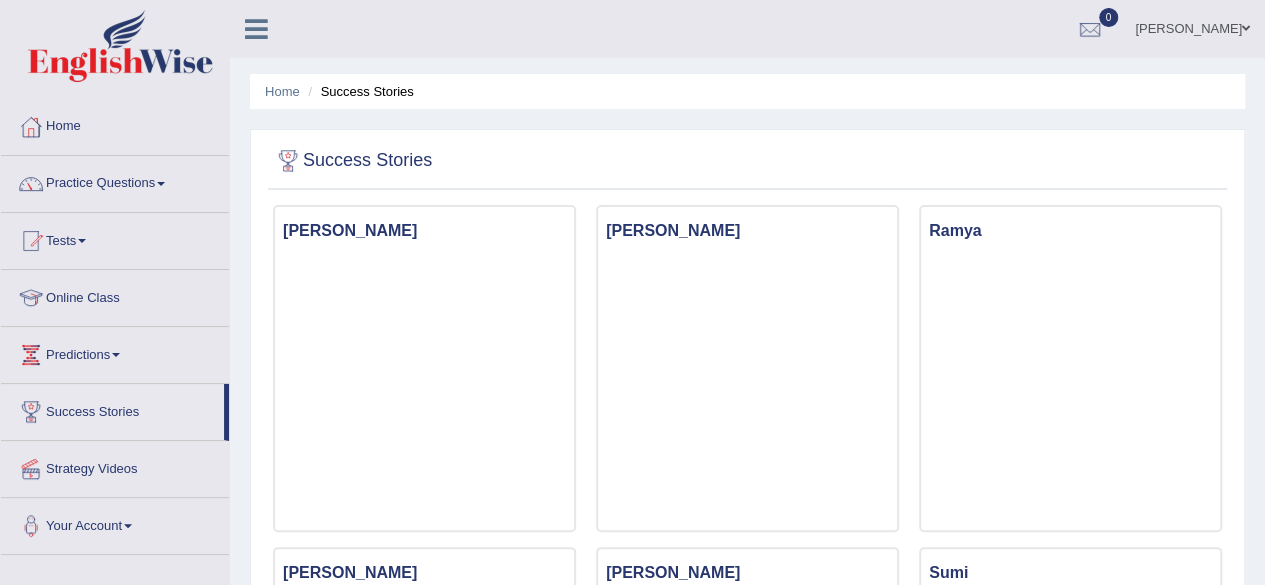 click on "Practice Questions" at bounding box center (115, 181) 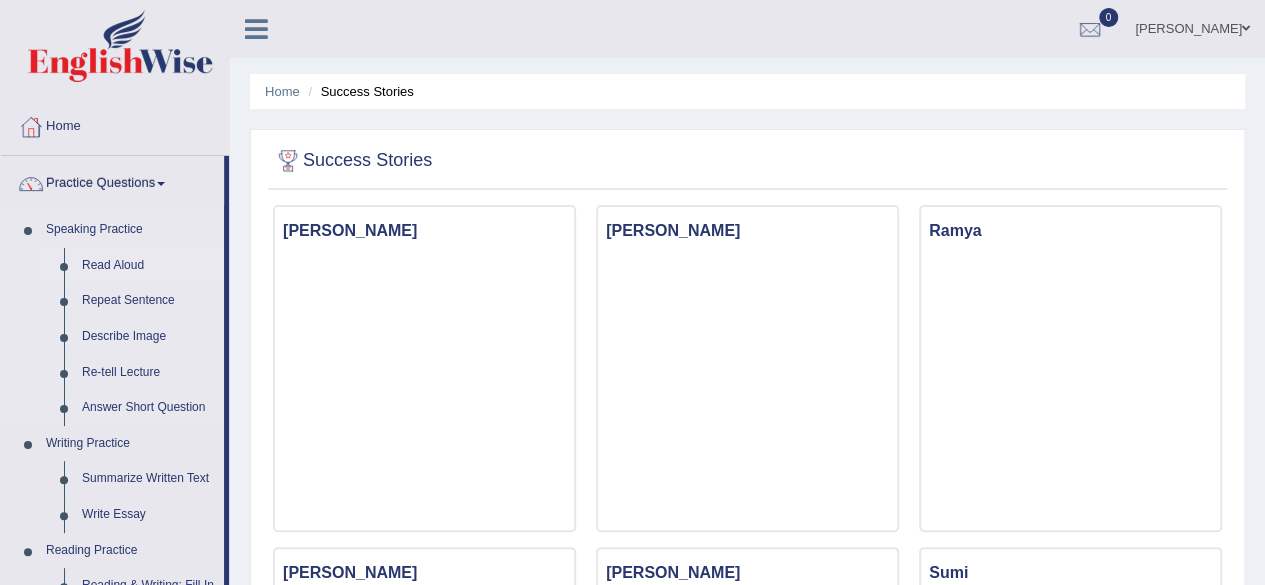 click on "Read Aloud" at bounding box center (148, 266) 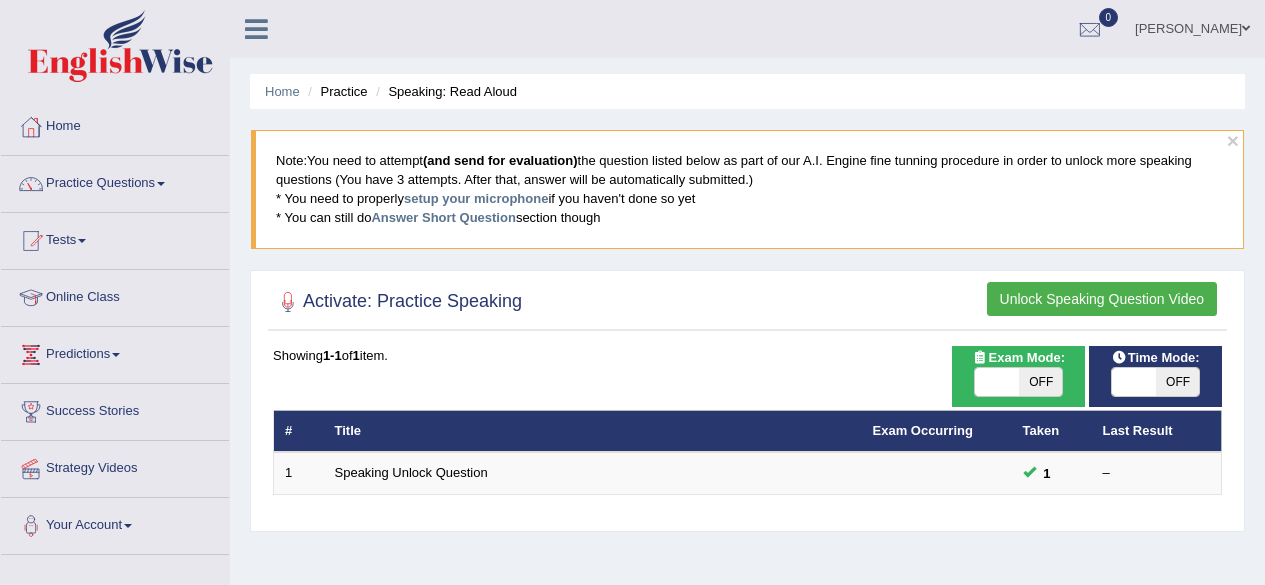scroll, scrollTop: 0, scrollLeft: 0, axis: both 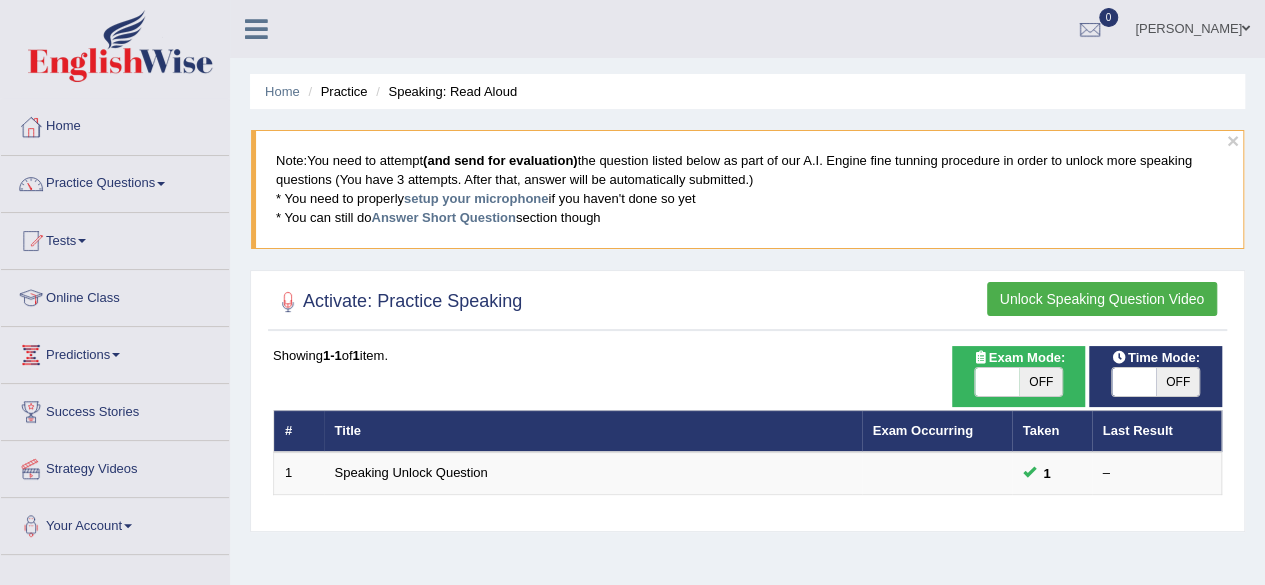 click on "Unlock Speaking Question Video" at bounding box center [1102, 299] 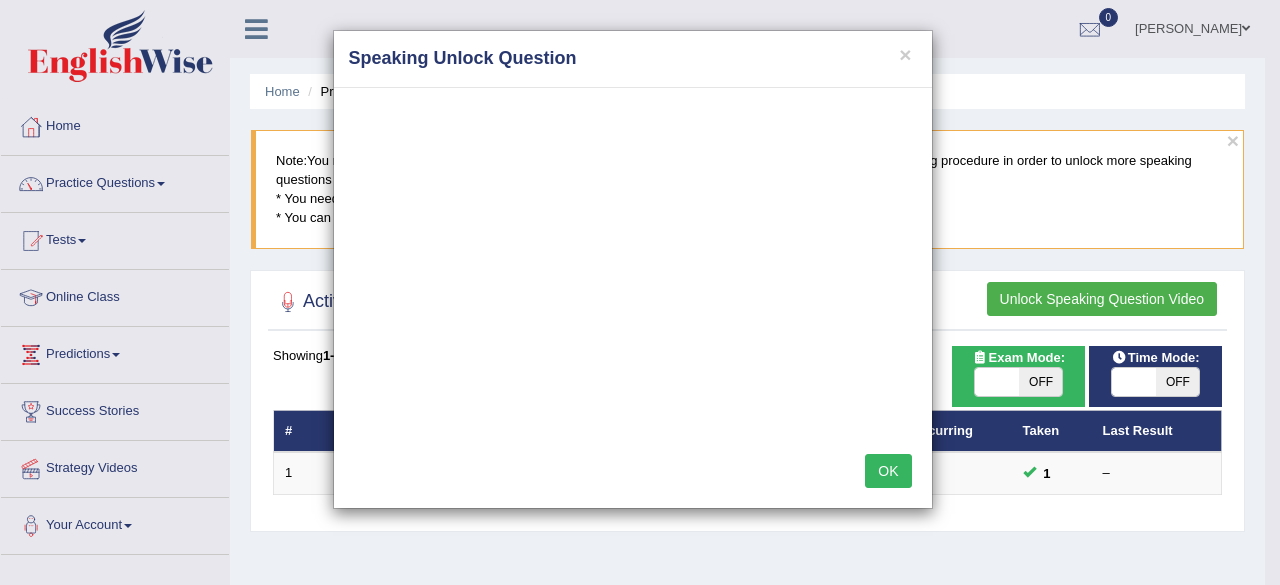 click on "OK" at bounding box center (888, 471) 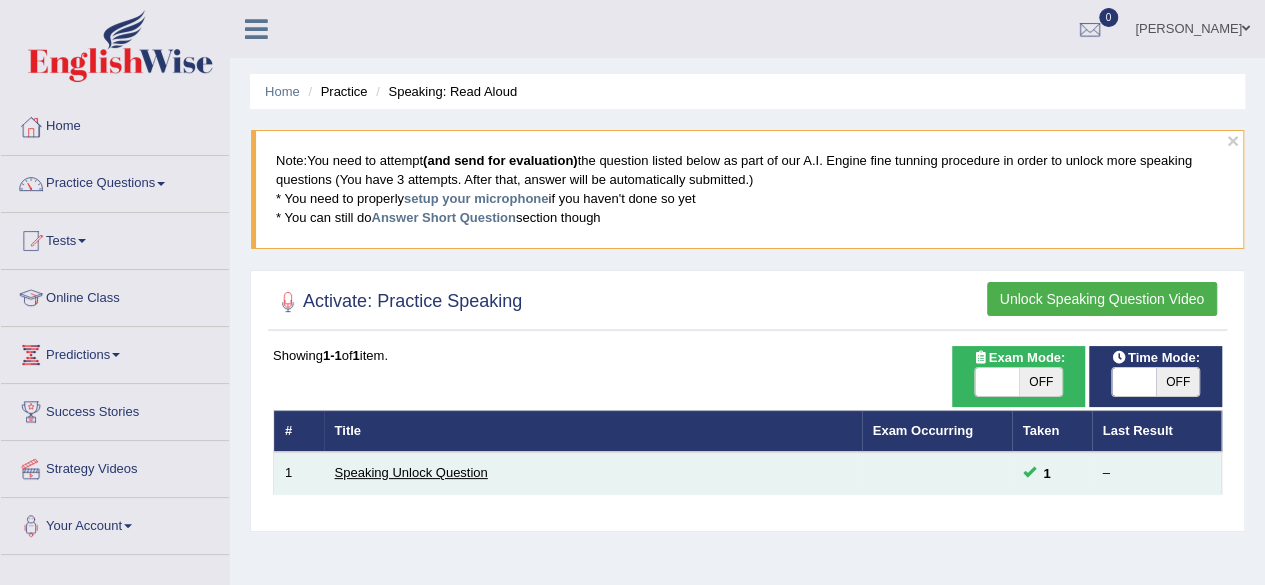 click on "Speaking Unlock Question" at bounding box center (411, 472) 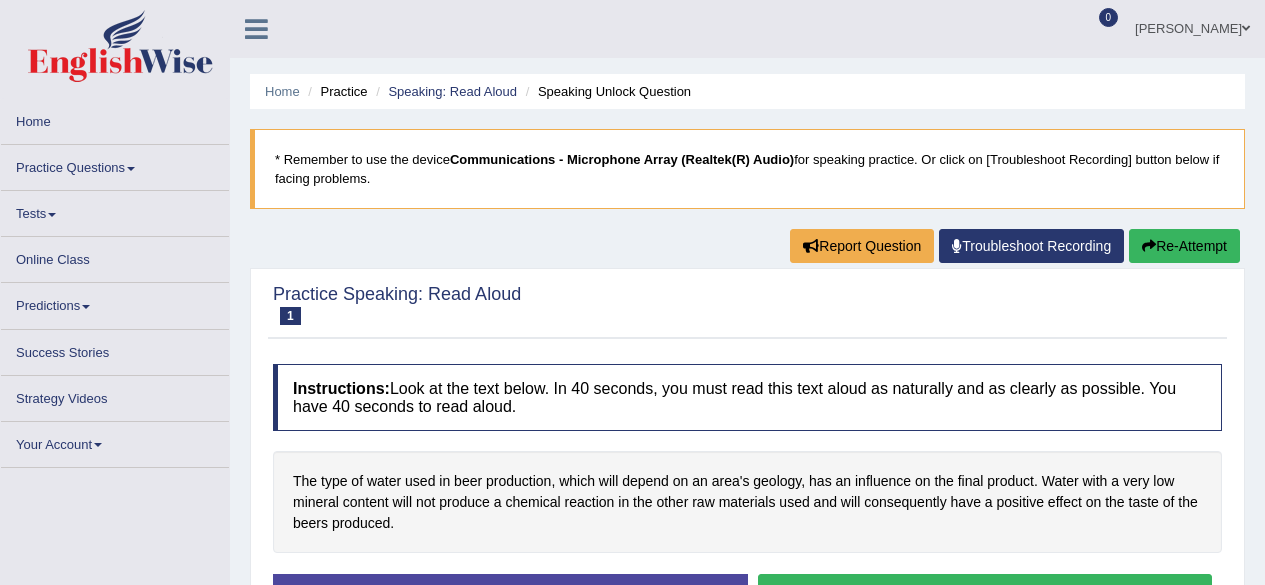 scroll, scrollTop: 0, scrollLeft: 0, axis: both 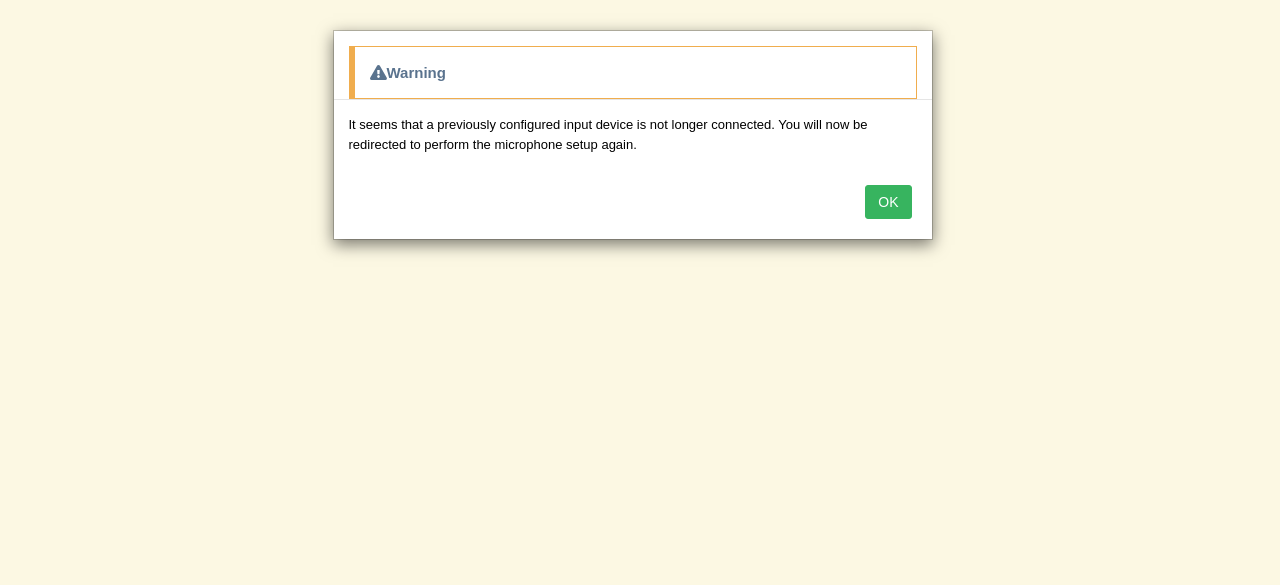 click on "OK" at bounding box center (888, 202) 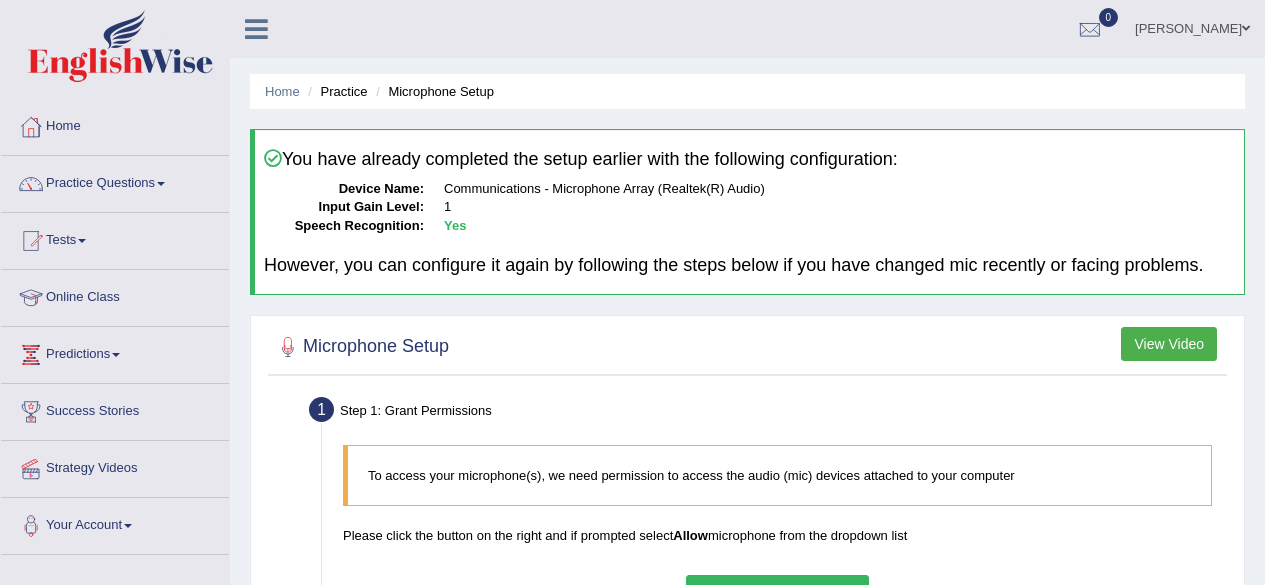 scroll, scrollTop: 0, scrollLeft: 0, axis: both 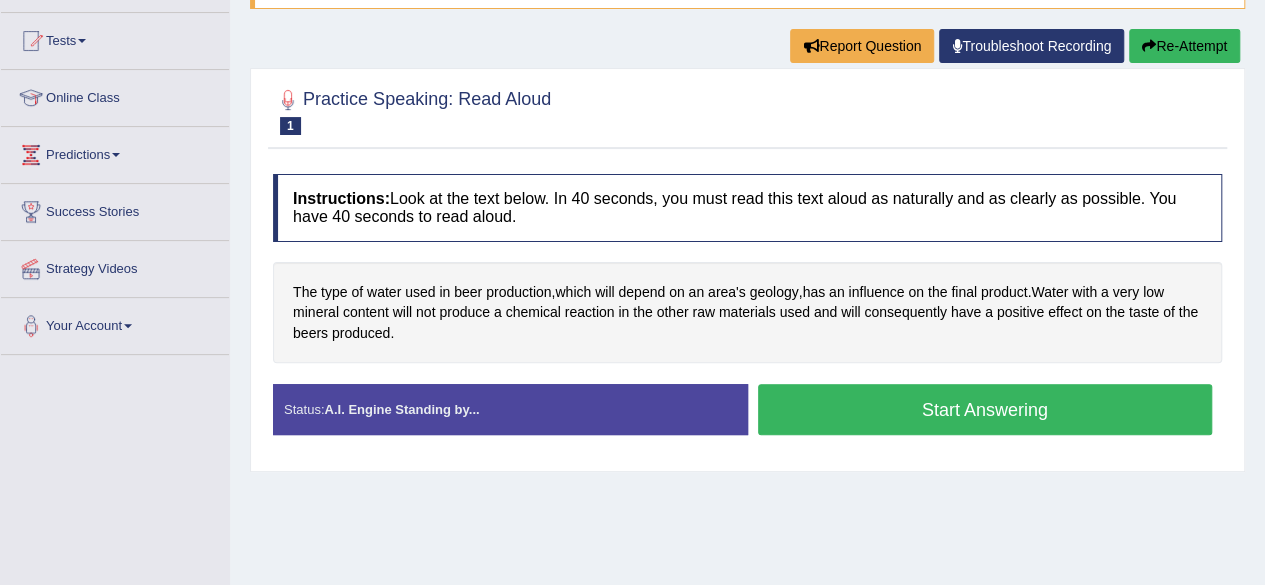 click on "Start Answering" at bounding box center (985, 409) 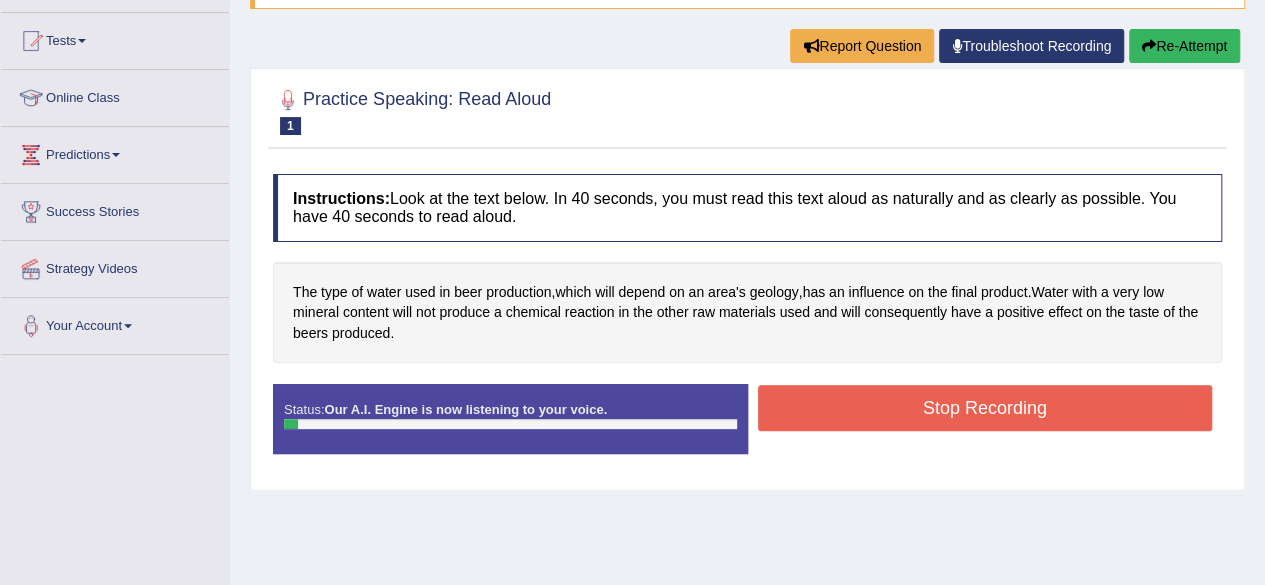 click on "Stop Recording" at bounding box center (985, 408) 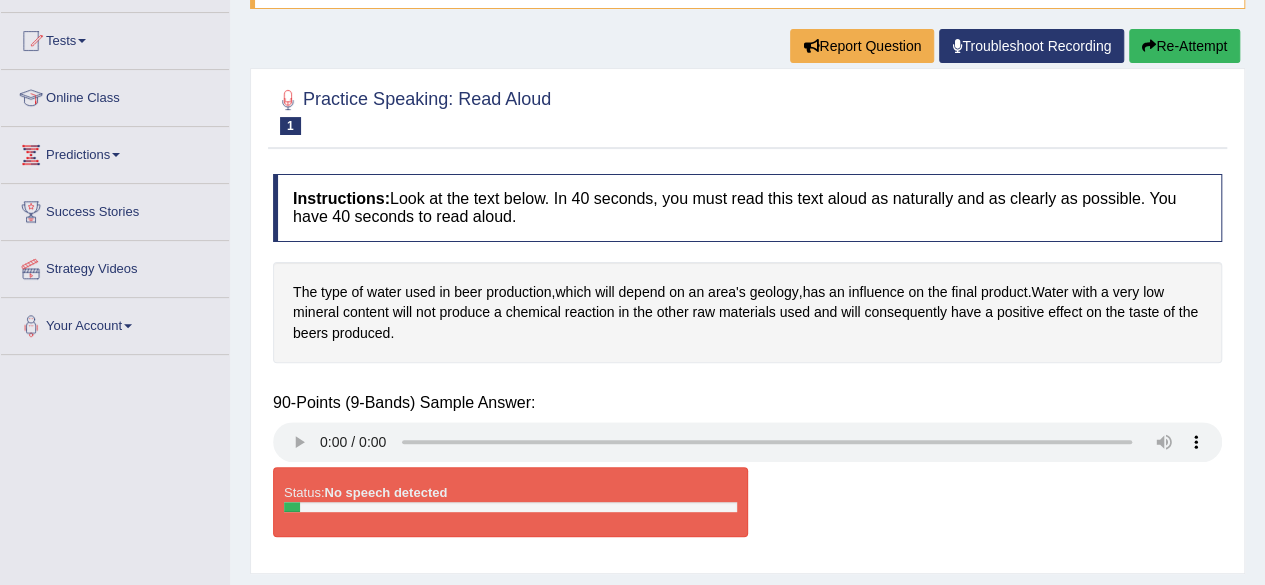 click on "90-Points (9-Bands) Sample Answer:" at bounding box center (747, 403) 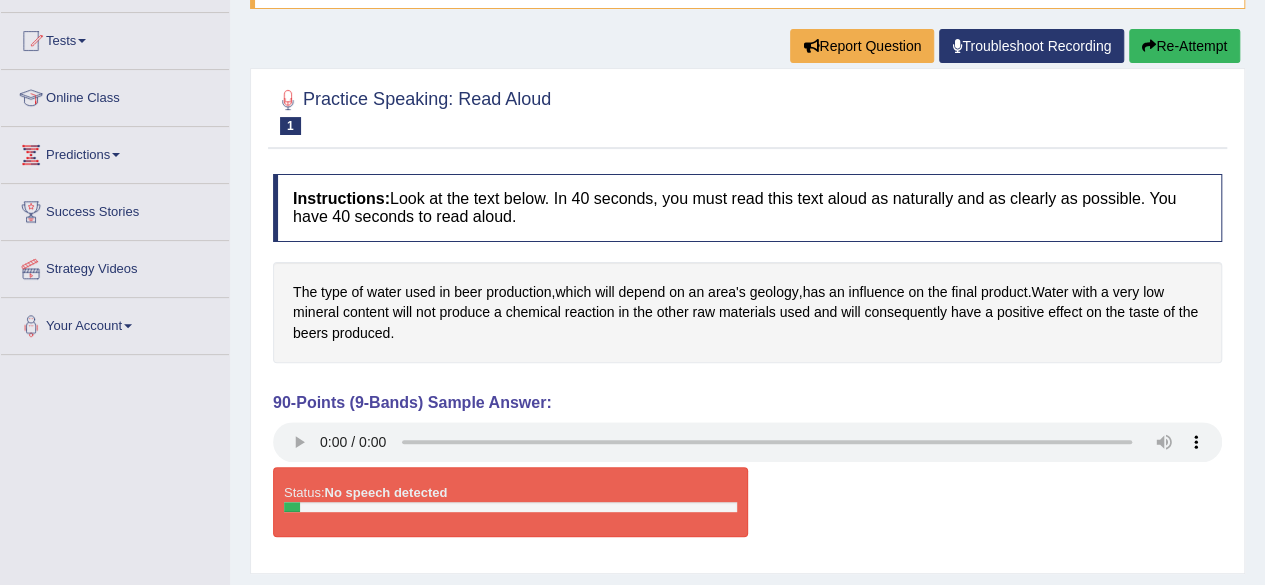 scroll, scrollTop: 0, scrollLeft: 0, axis: both 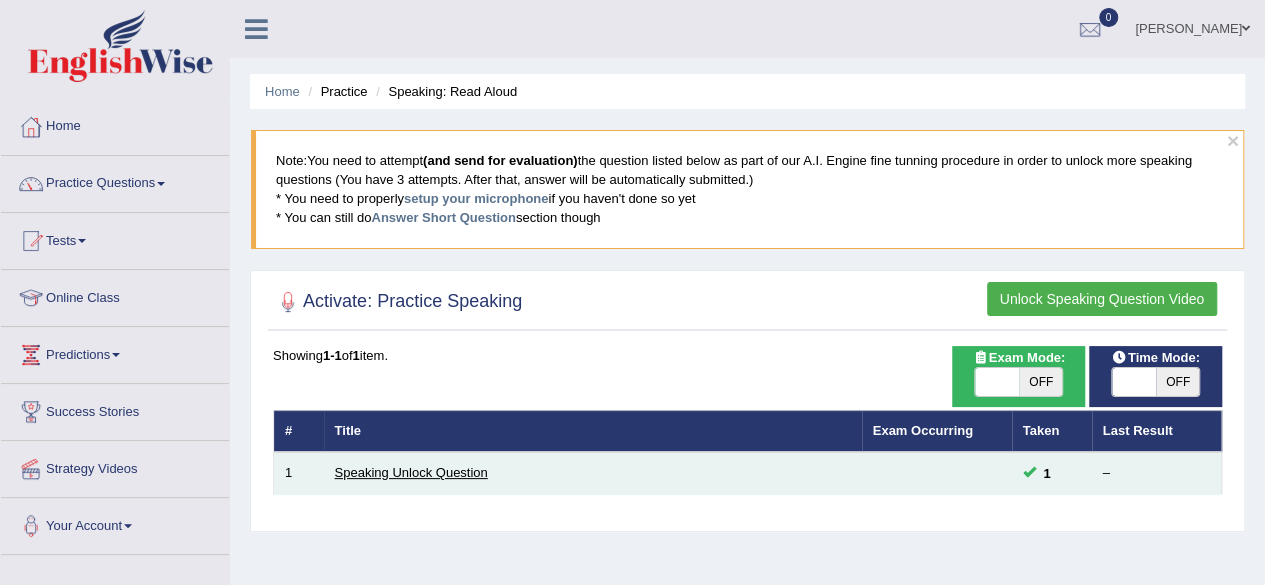 click on "Speaking Unlock Question" at bounding box center (411, 472) 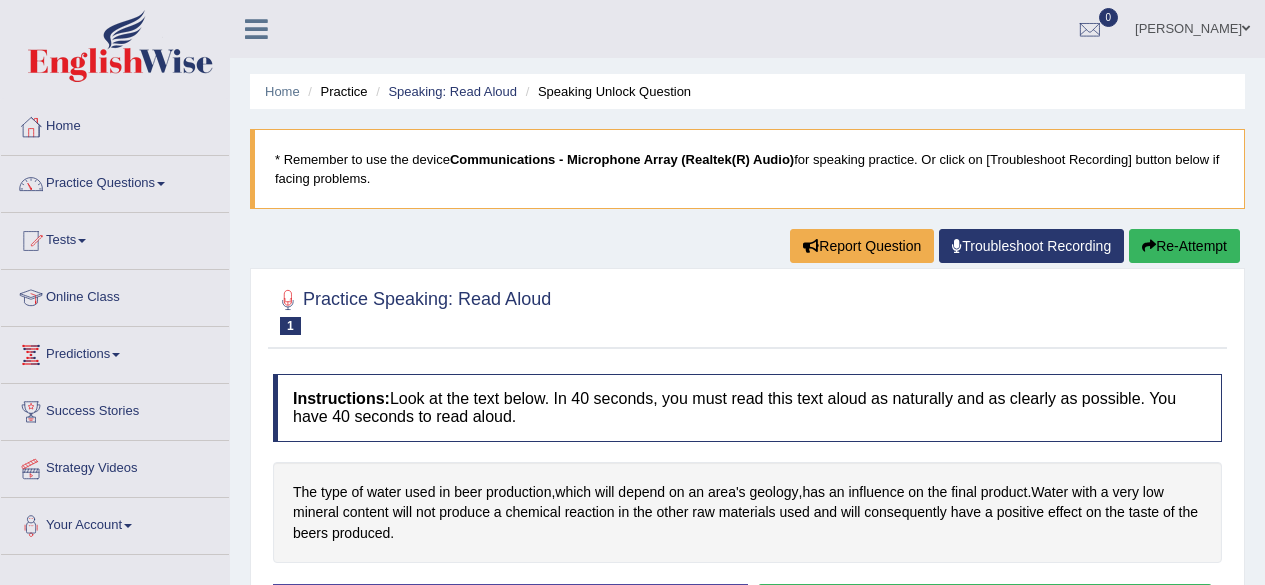 scroll, scrollTop: 0, scrollLeft: 0, axis: both 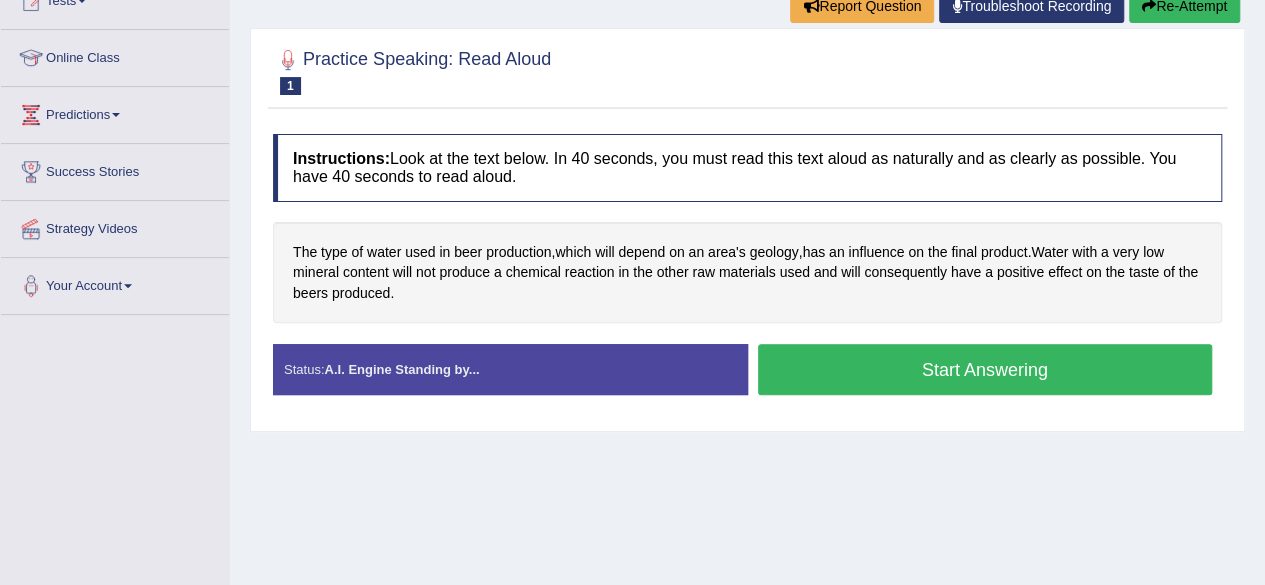 click on "Start Answering" at bounding box center (985, 369) 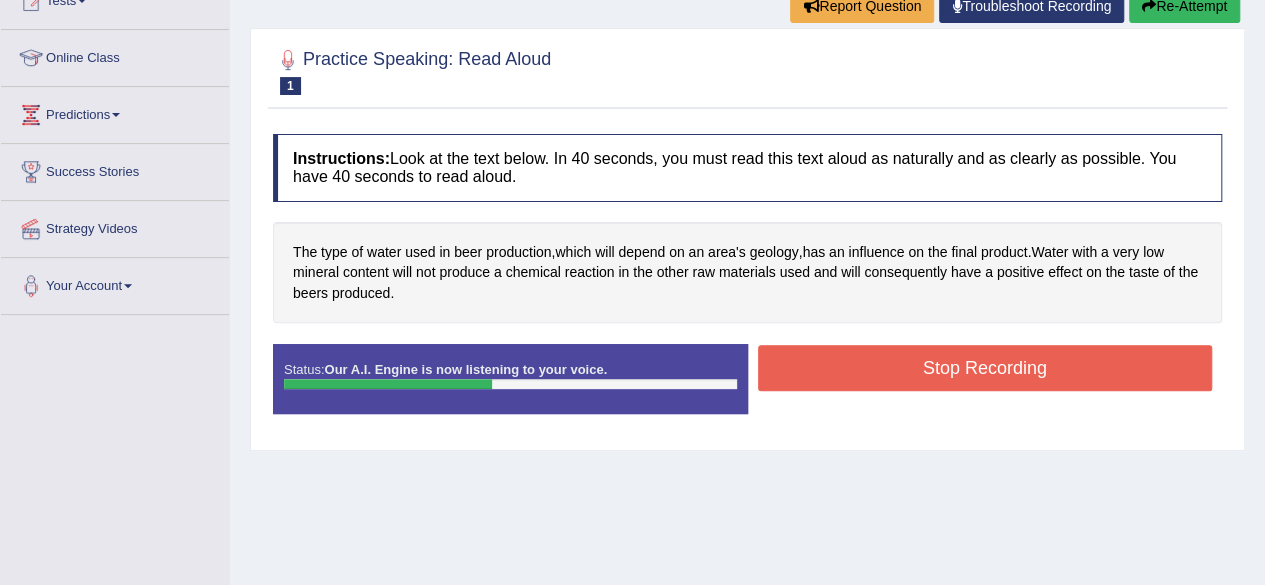 click on "Stop Recording" at bounding box center [985, 368] 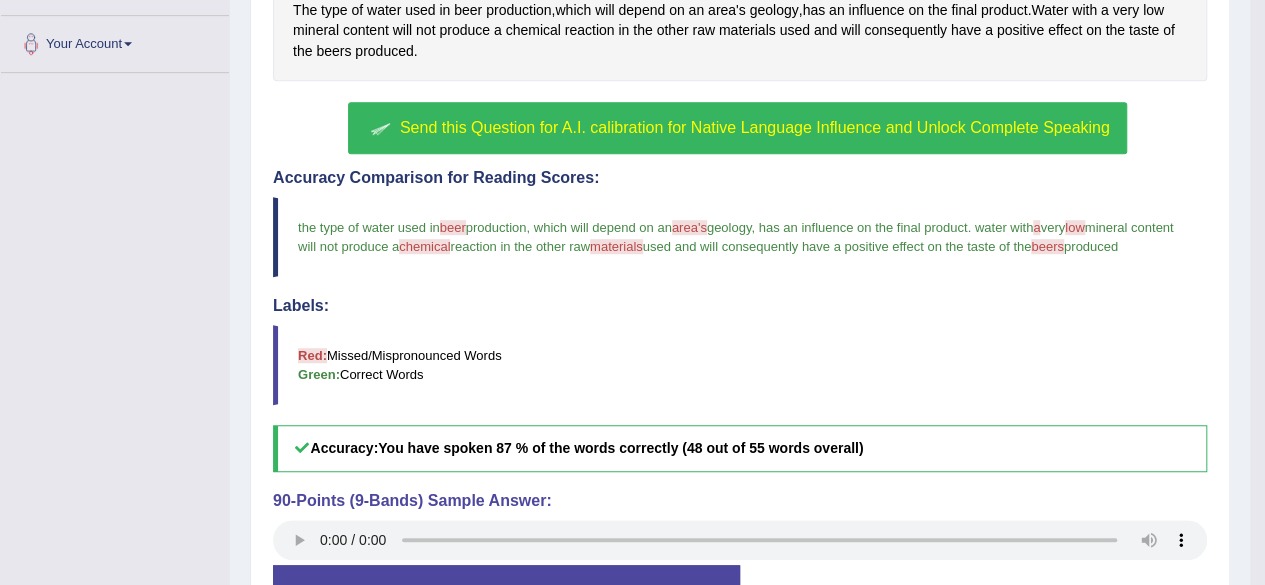 scroll, scrollTop: 480, scrollLeft: 0, axis: vertical 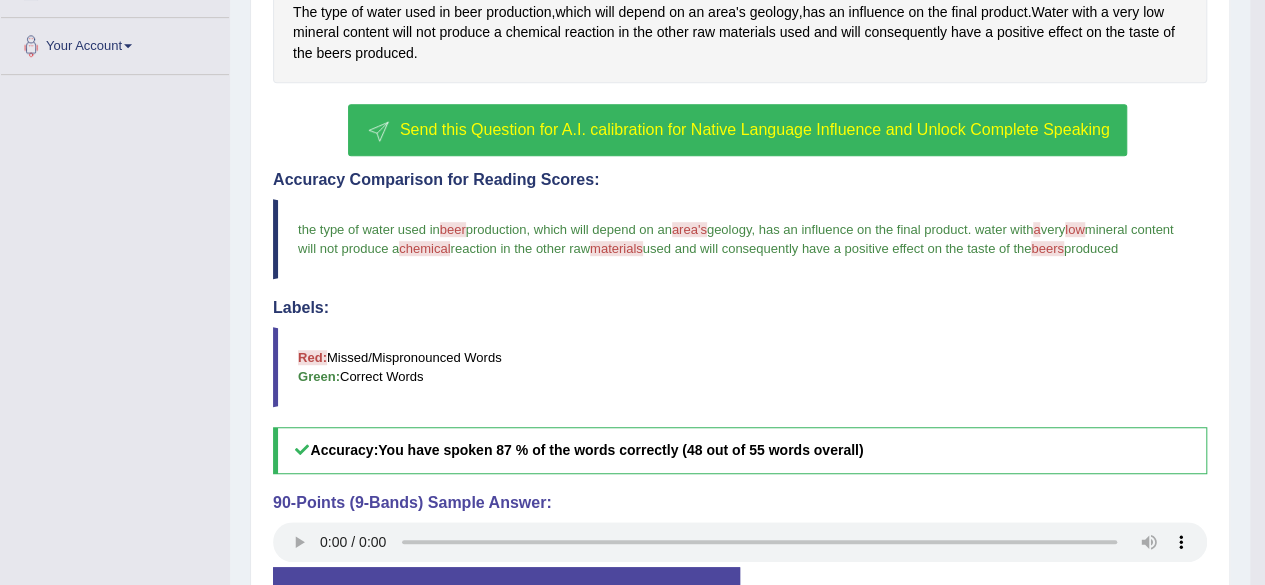 click on "Send this Question for A.I. calibration for Native Language Influence and Unlock Complete Speaking" at bounding box center [755, 129] 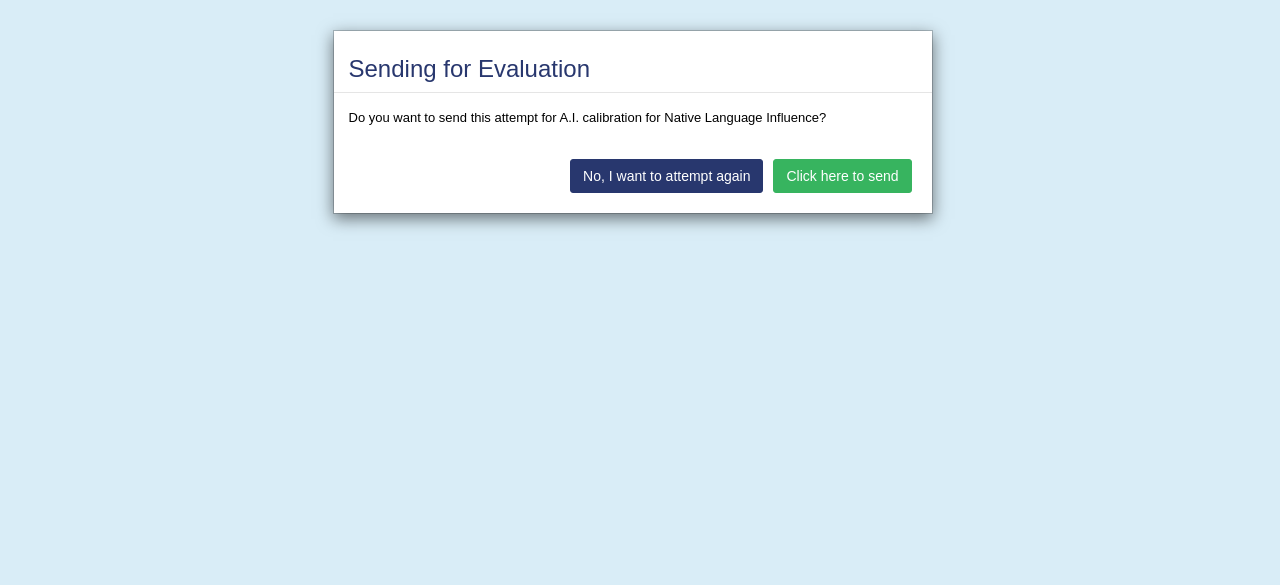 click on "Click here to send" at bounding box center [842, 176] 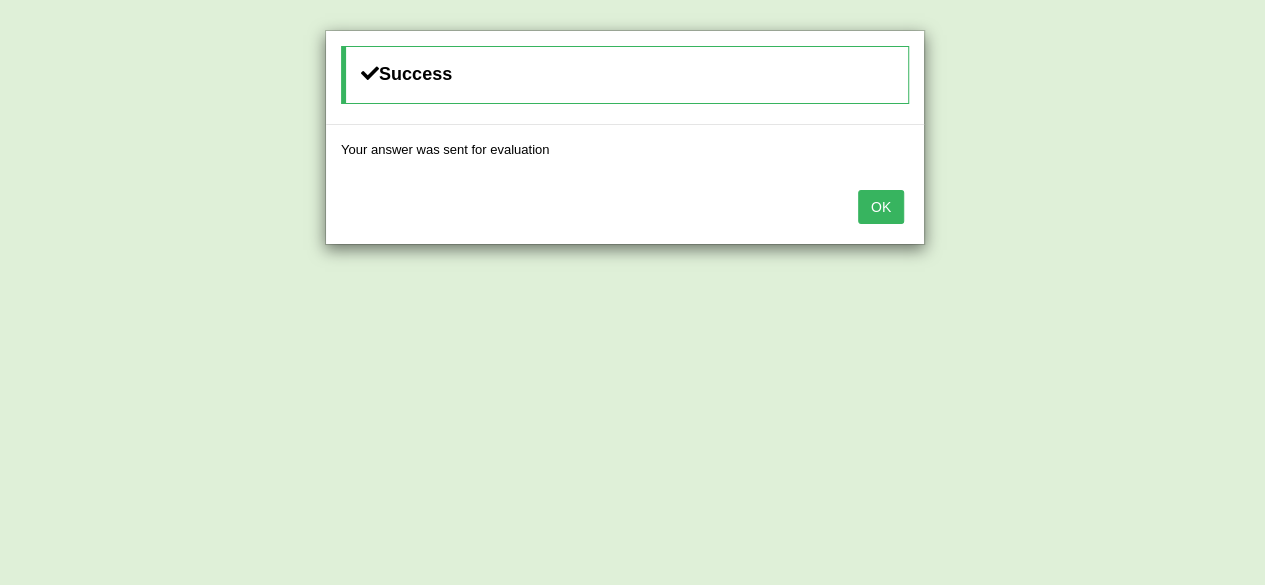 click on "OK" at bounding box center [881, 207] 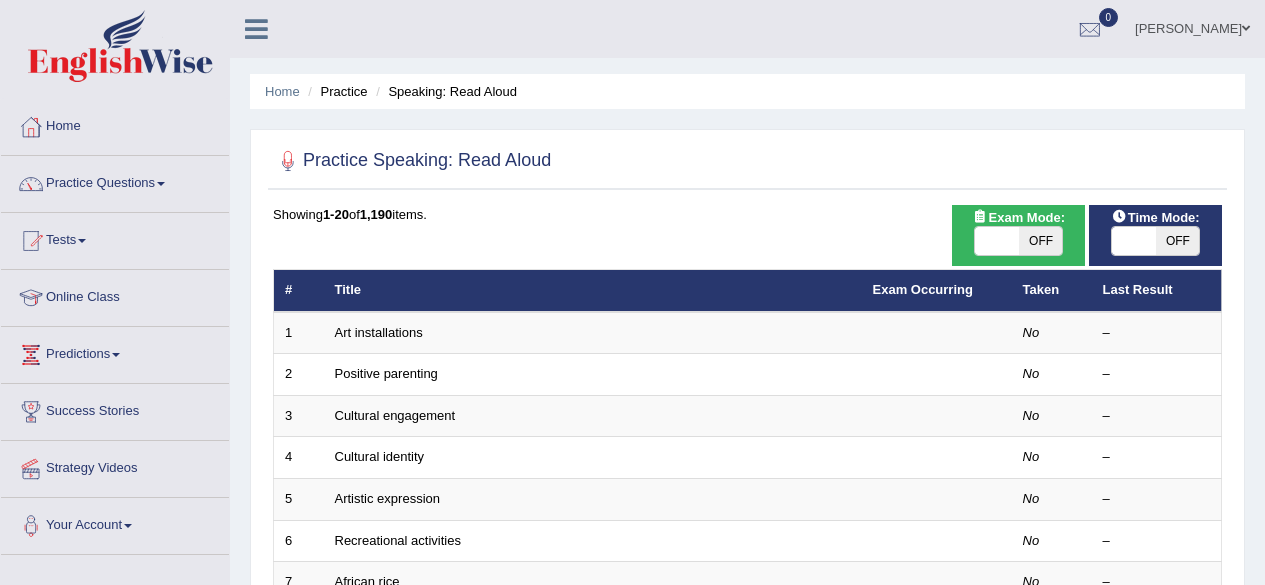 scroll, scrollTop: 0, scrollLeft: 0, axis: both 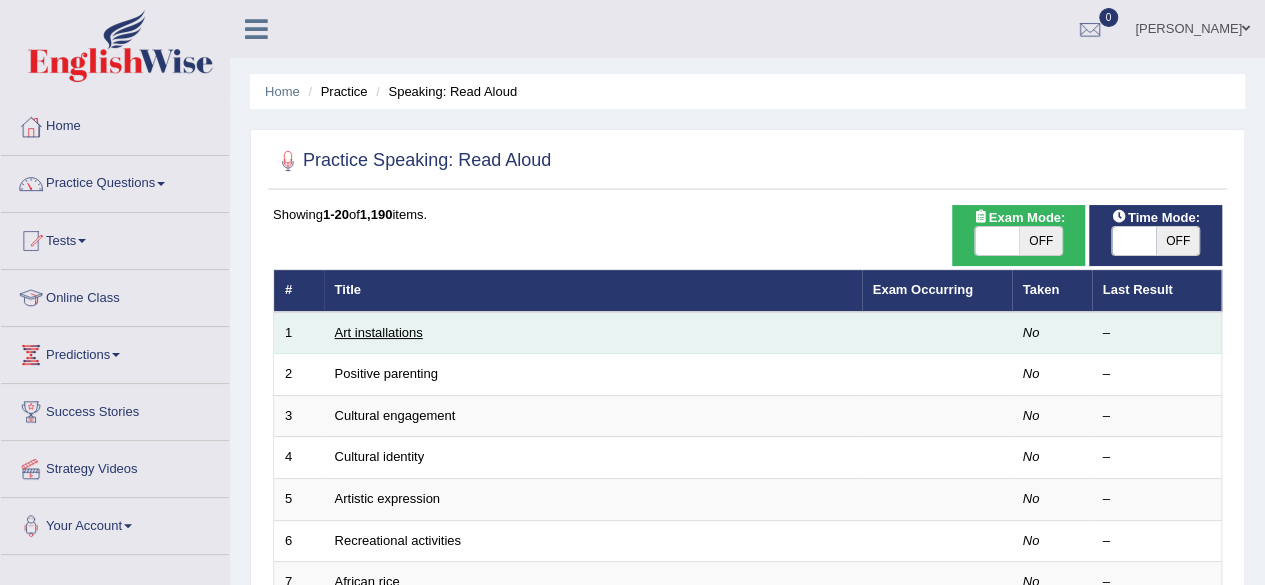 click on "Art installations" at bounding box center [379, 332] 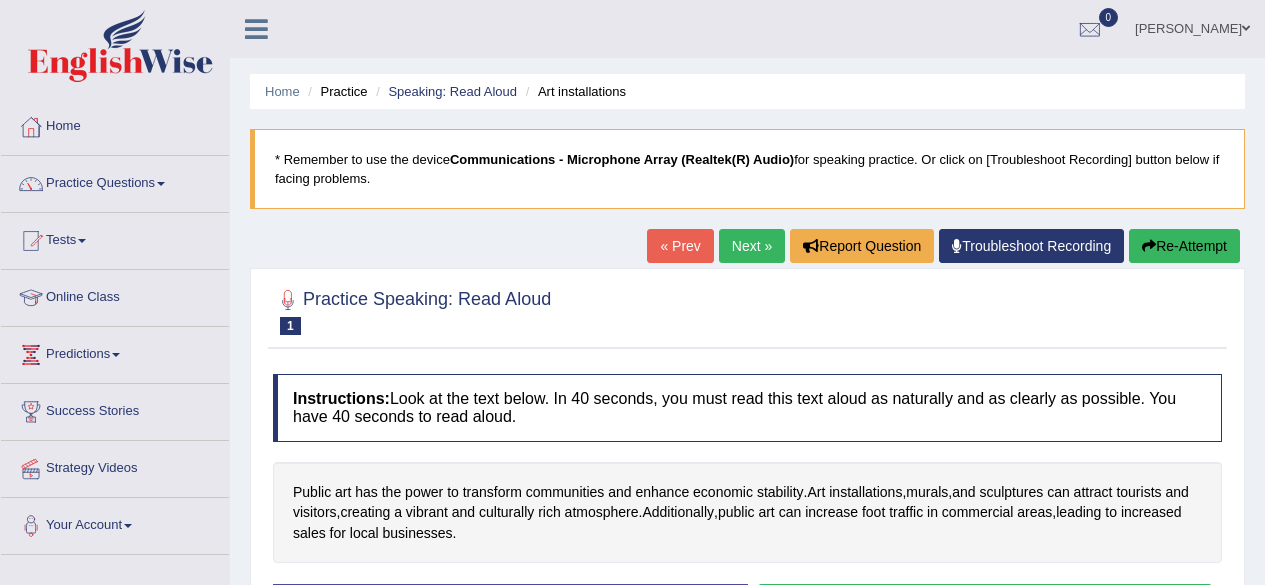 scroll, scrollTop: 0, scrollLeft: 0, axis: both 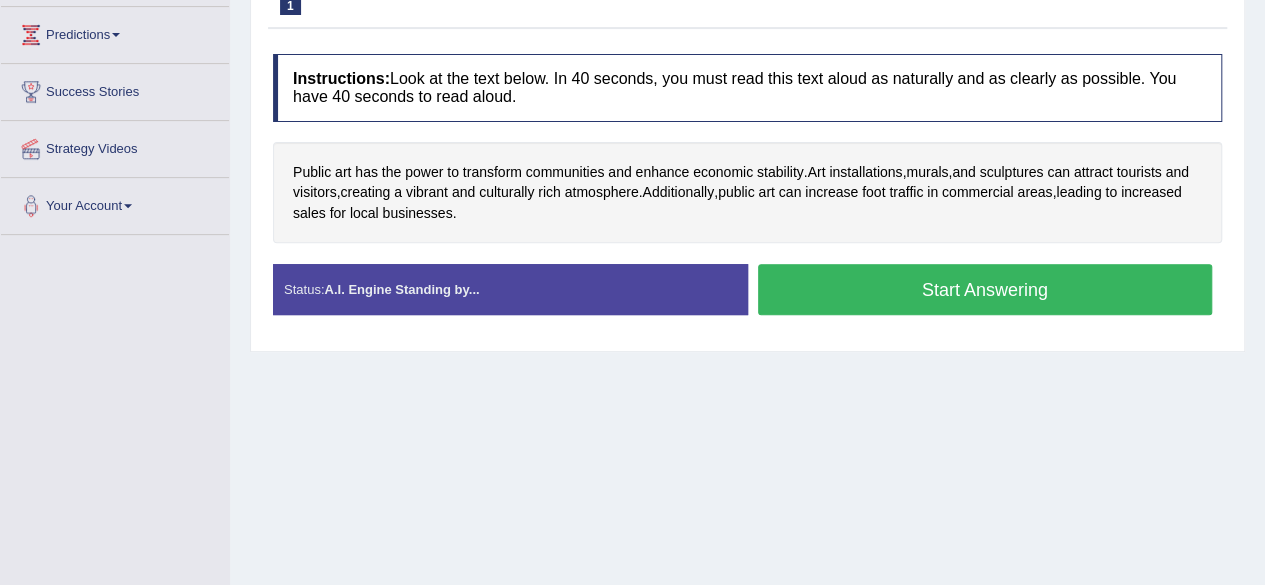 click on "Start Answering" at bounding box center [985, 289] 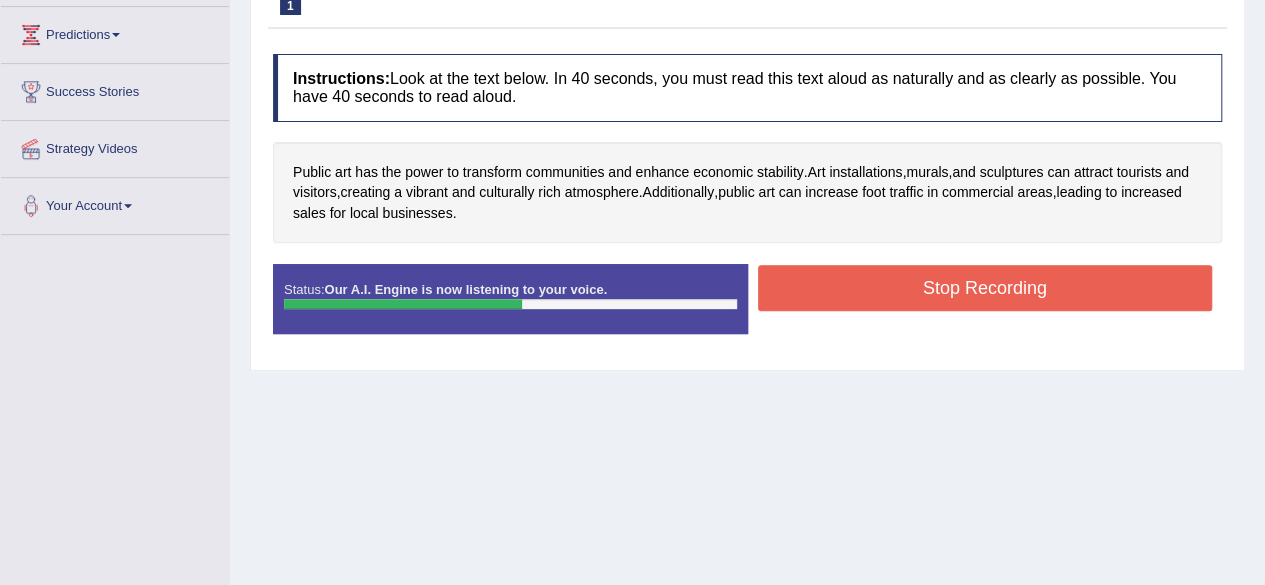 click on "Stop Recording" at bounding box center (985, 288) 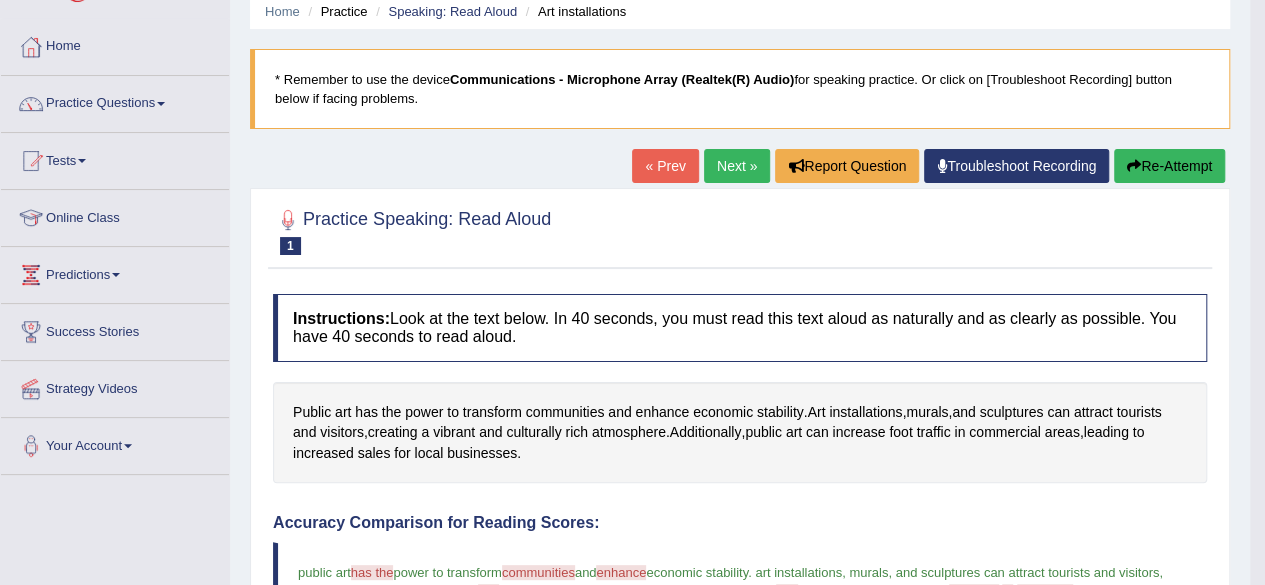scroll, scrollTop: 73, scrollLeft: 0, axis: vertical 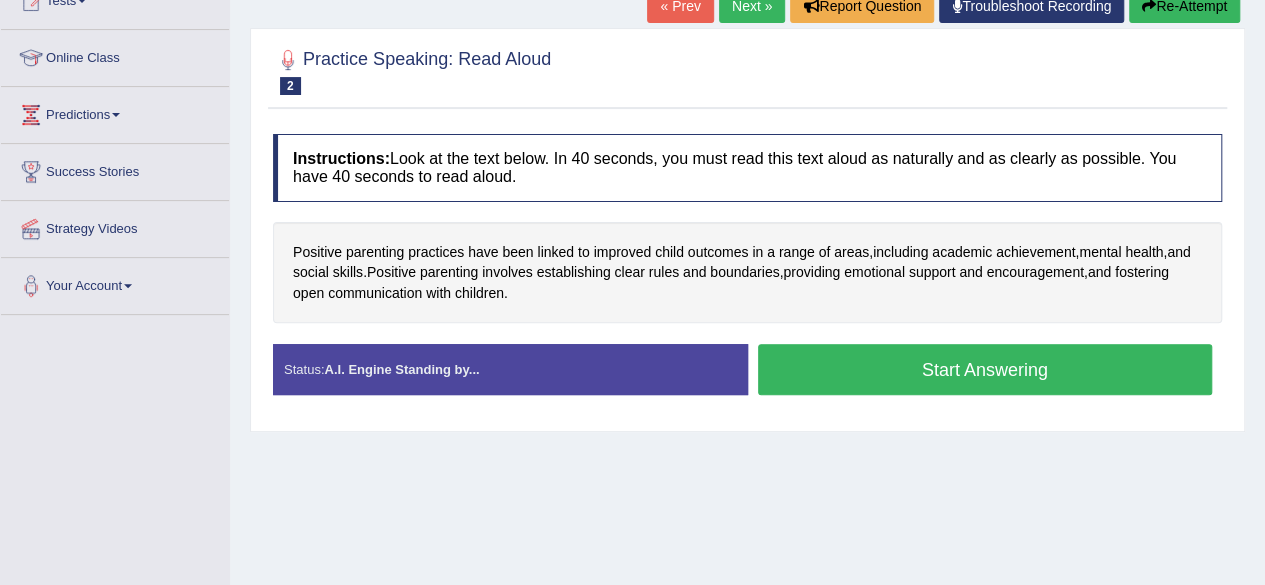 click on "Start Answering" at bounding box center (985, 369) 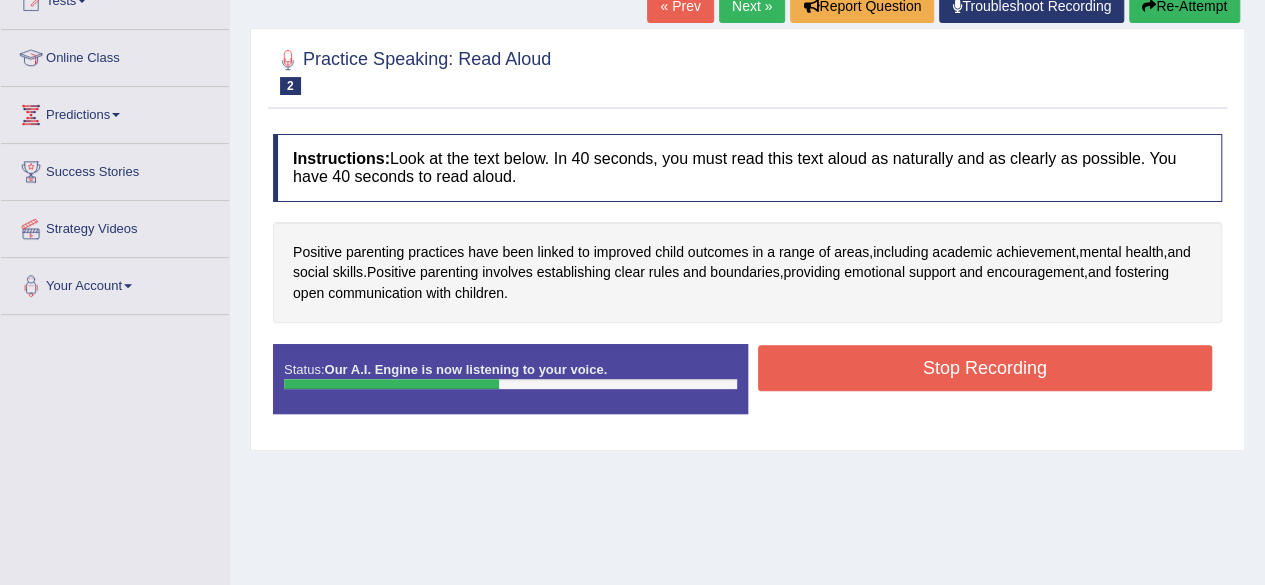 click on "Stop Recording" at bounding box center (985, 368) 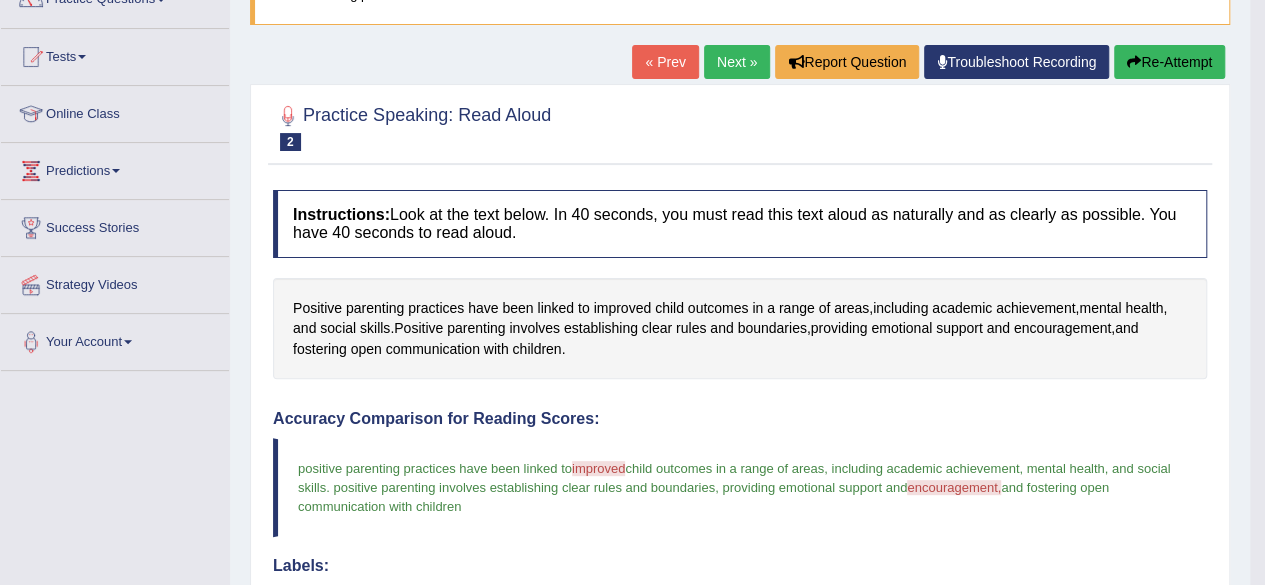 scroll, scrollTop: 153, scrollLeft: 0, axis: vertical 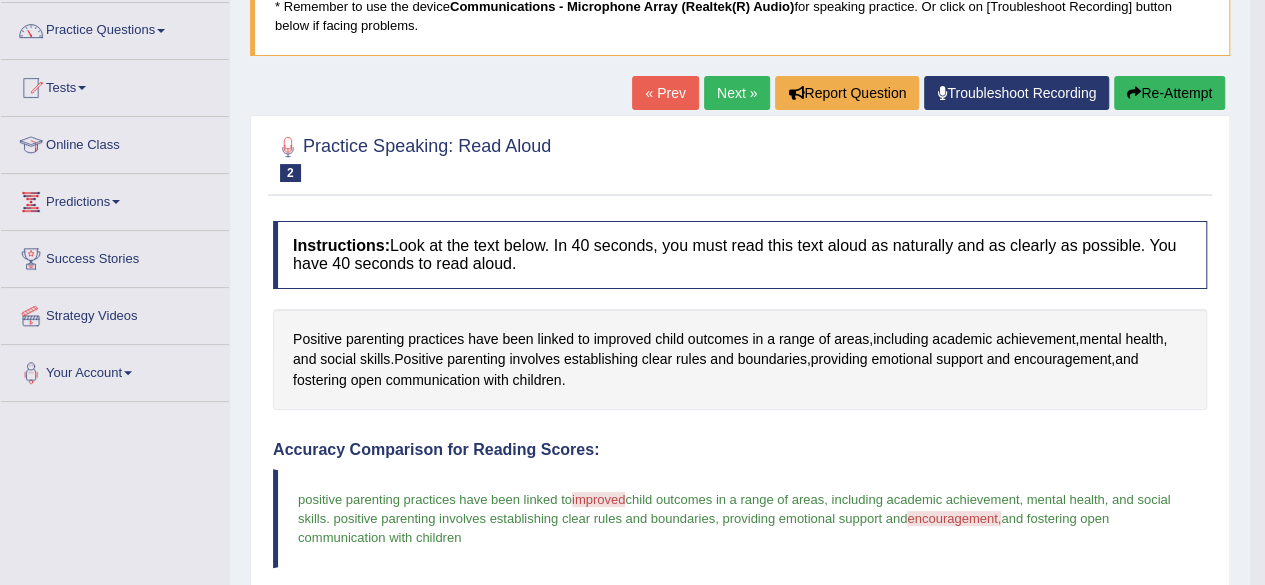 click on "Next »" at bounding box center [737, 93] 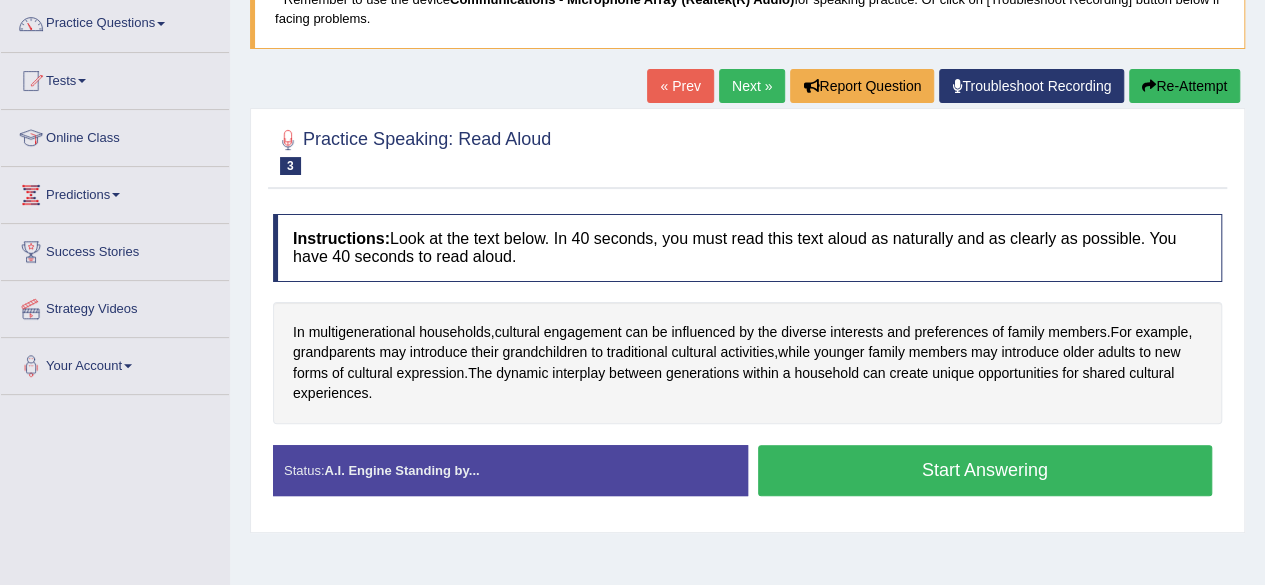 scroll, scrollTop: 200, scrollLeft: 0, axis: vertical 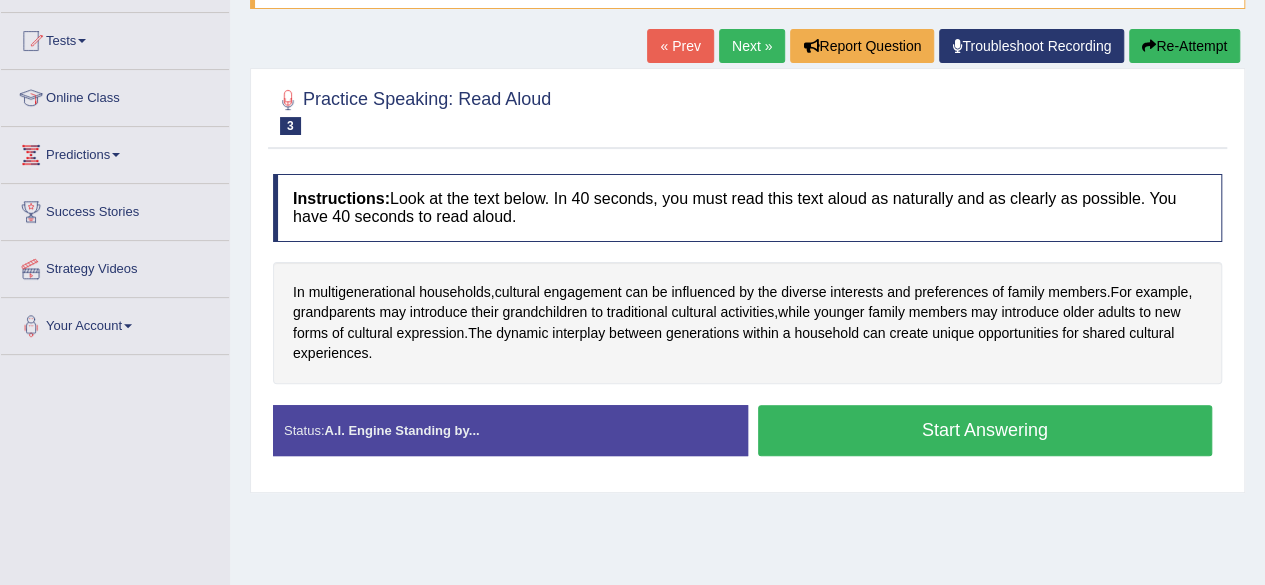 click on "Start Answering" at bounding box center (985, 430) 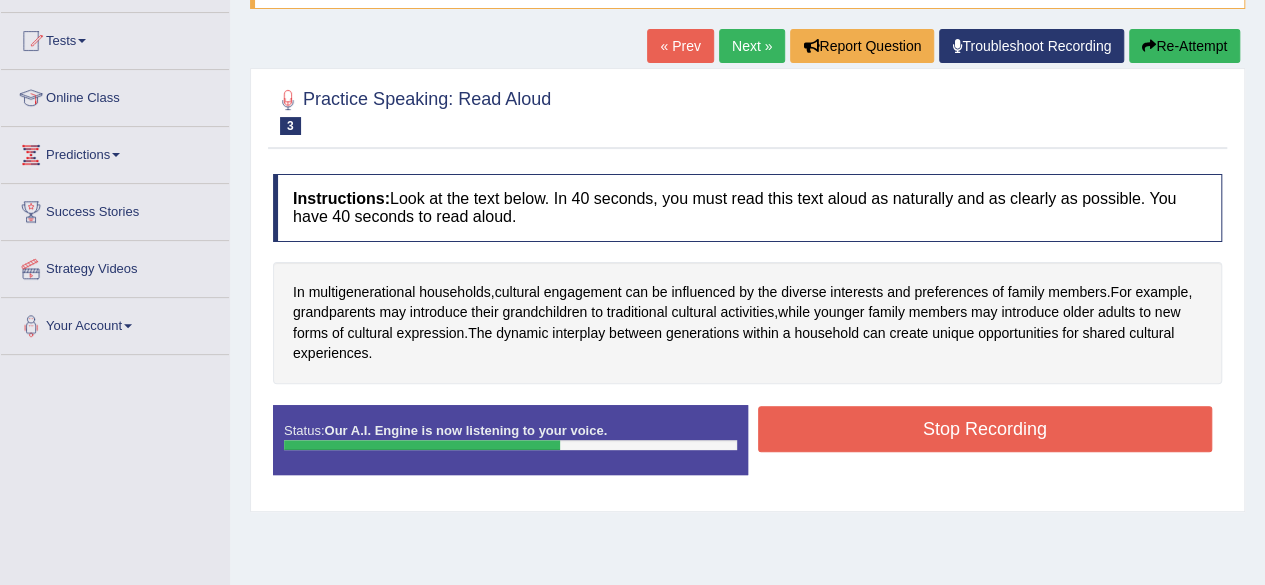 click on "Stop Recording" at bounding box center (985, 429) 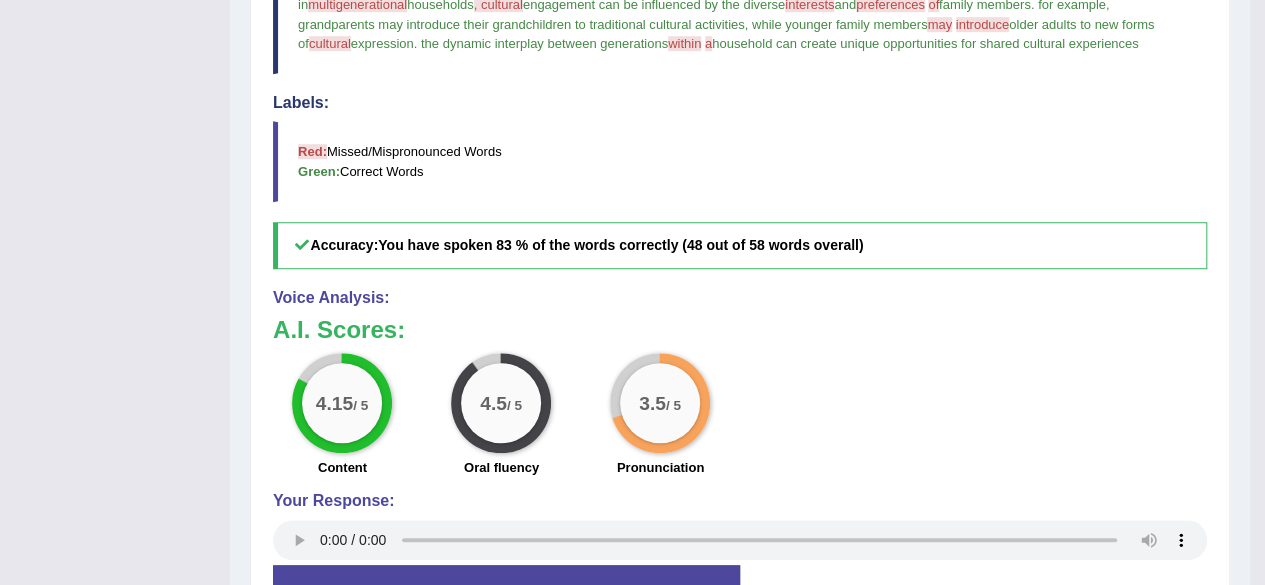 scroll, scrollTop: 680, scrollLeft: 0, axis: vertical 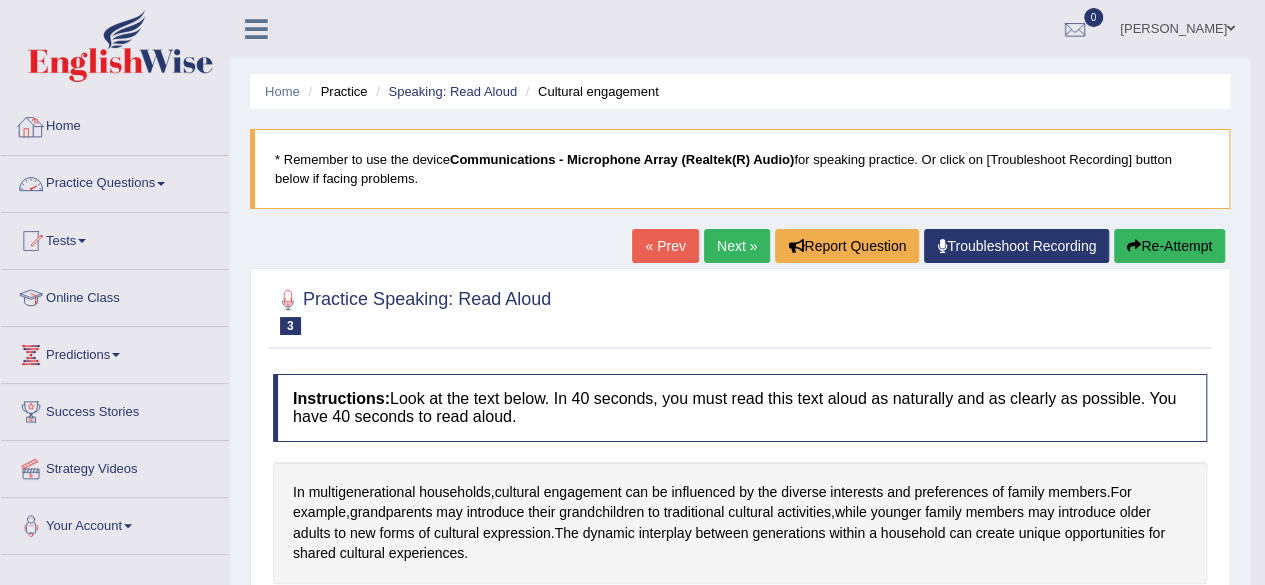 click on "Home" at bounding box center (115, 124) 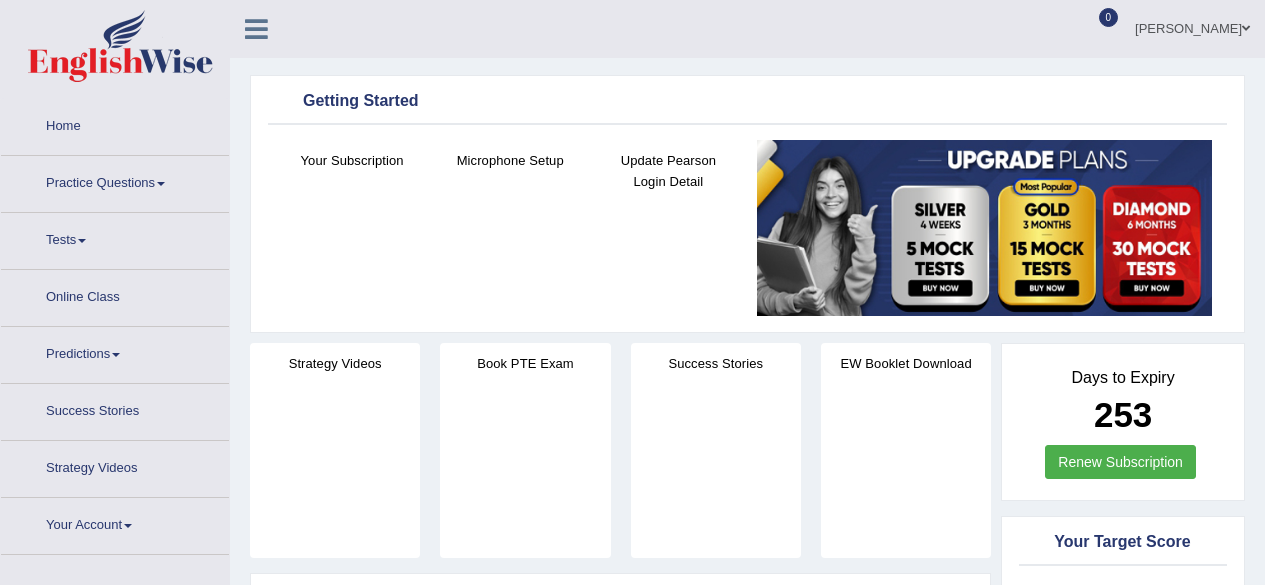 scroll, scrollTop: 0, scrollLeft: 0, axis: both 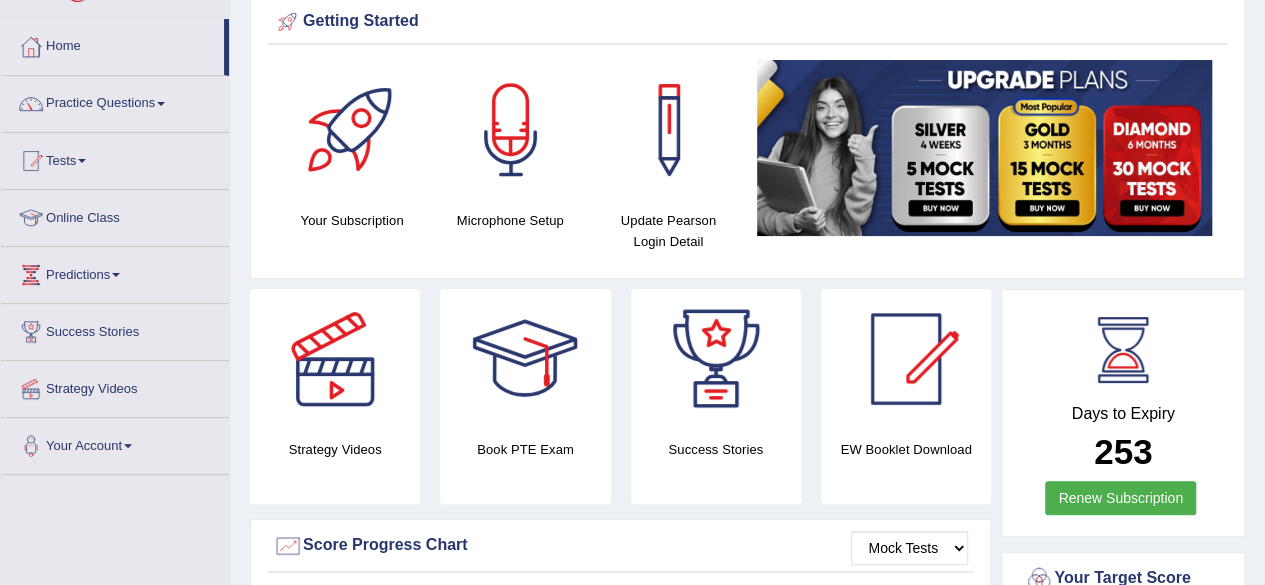click on "Toggle navigation
Home
Practice Questions   Speaking Practice Read Aloud
Repeat Sentence
Describe Image
Re-tell Lecture
Answer Short Question
Writing Practice  Summarize Written Text
Write Essay
Reading Practice  Reading & Writing: Fill In The Blanks
Choose Multiple Answers
Re-order Paragraphs
Fill In The Blanks
Choose Single Answer
Listening Practice  Summarize Spoken Text
Highlight Incorrect Words
Highlight Correct Summary
Select Missing Word
Choose Single Answer
Choose Multiple Answers
Fill In The Blanks
Write From Dictation
Pronunciation
Tests  Take Practice Sectional Test
Take Mock Test
History
Online Class" at bounding box center (632, 212) 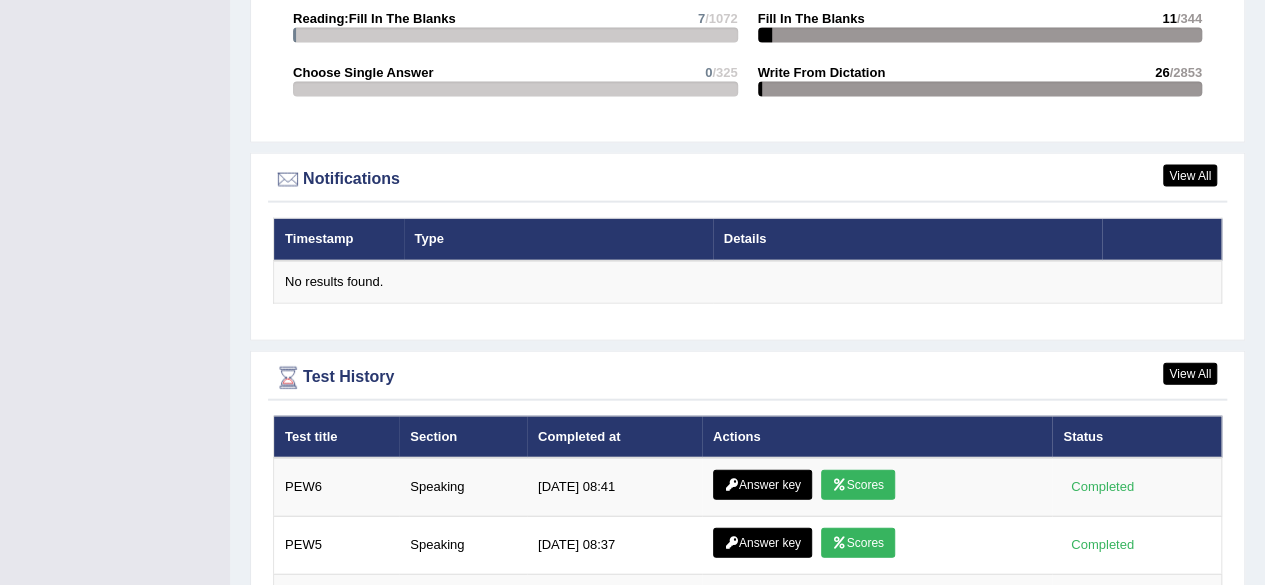 scroll, scrollTop: 2186, scrollLeft: 0, axis: vertical 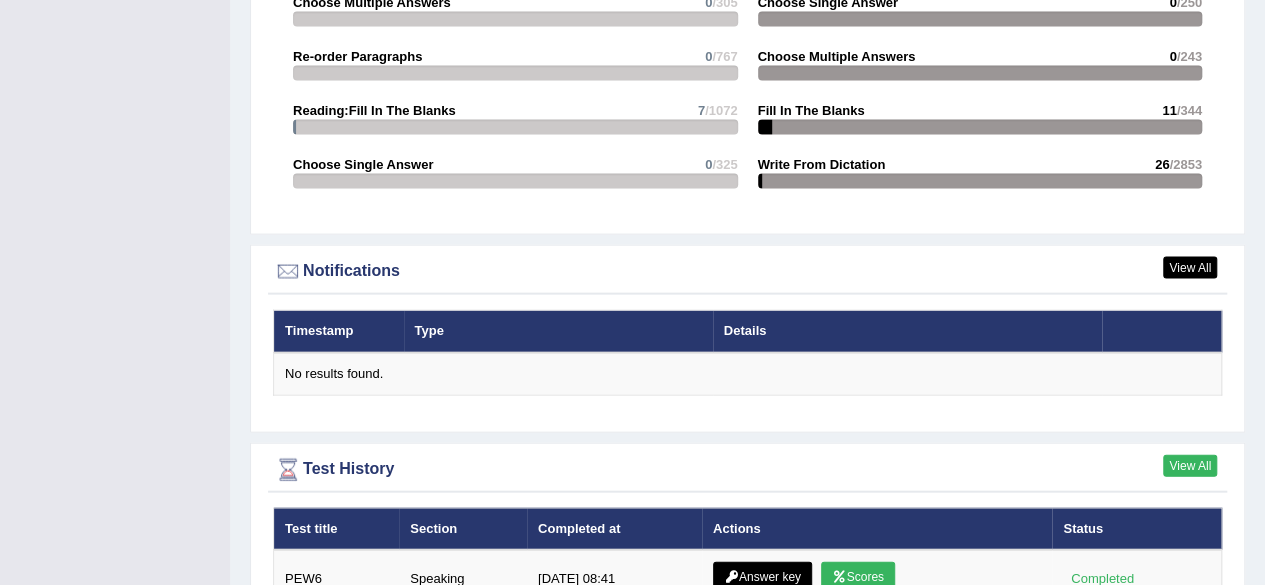 click on "View All" at bounding box center (1190, 466) 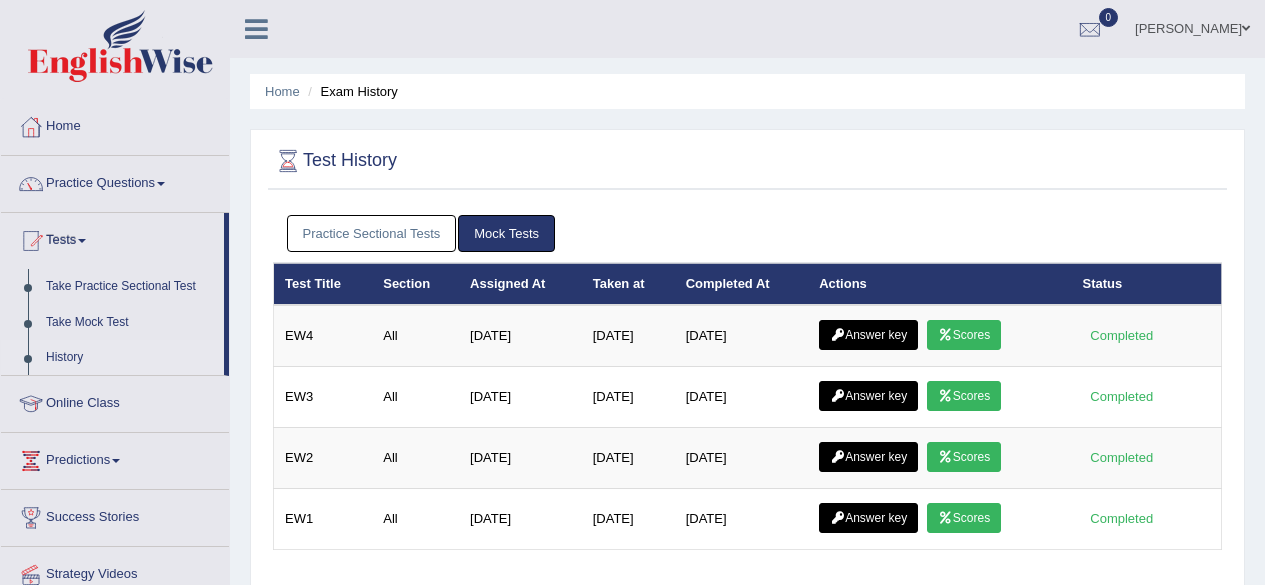 scroll, scrollTop: 0, scrollLeft: 0, axis: both 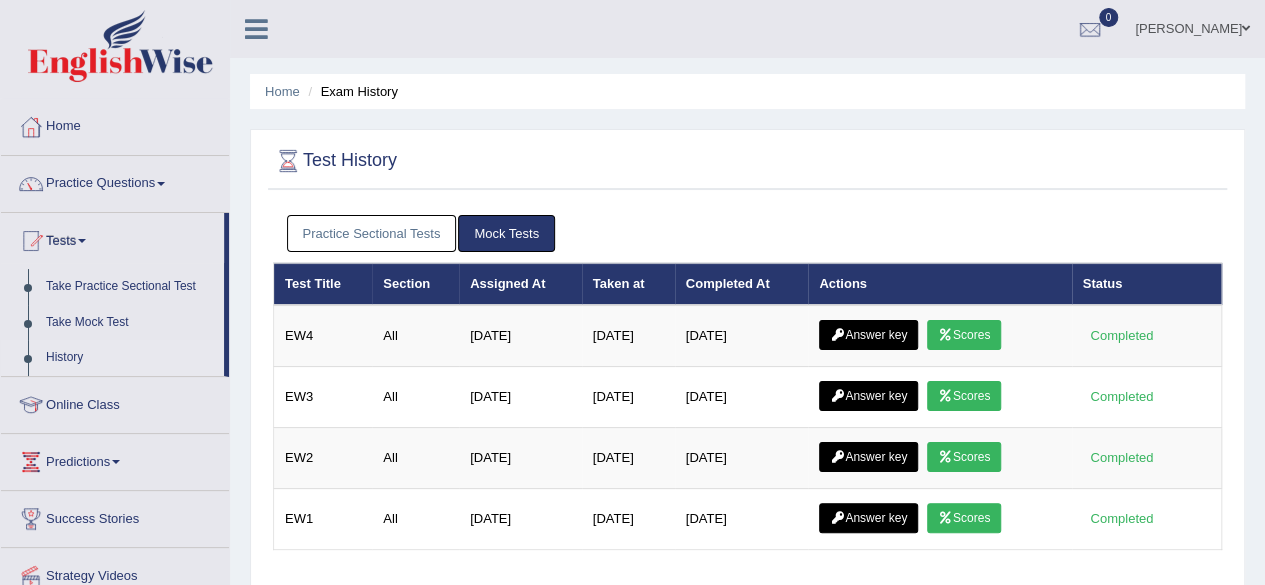 click on "Practice Sectional Tests" at bounding box center [372, 233] 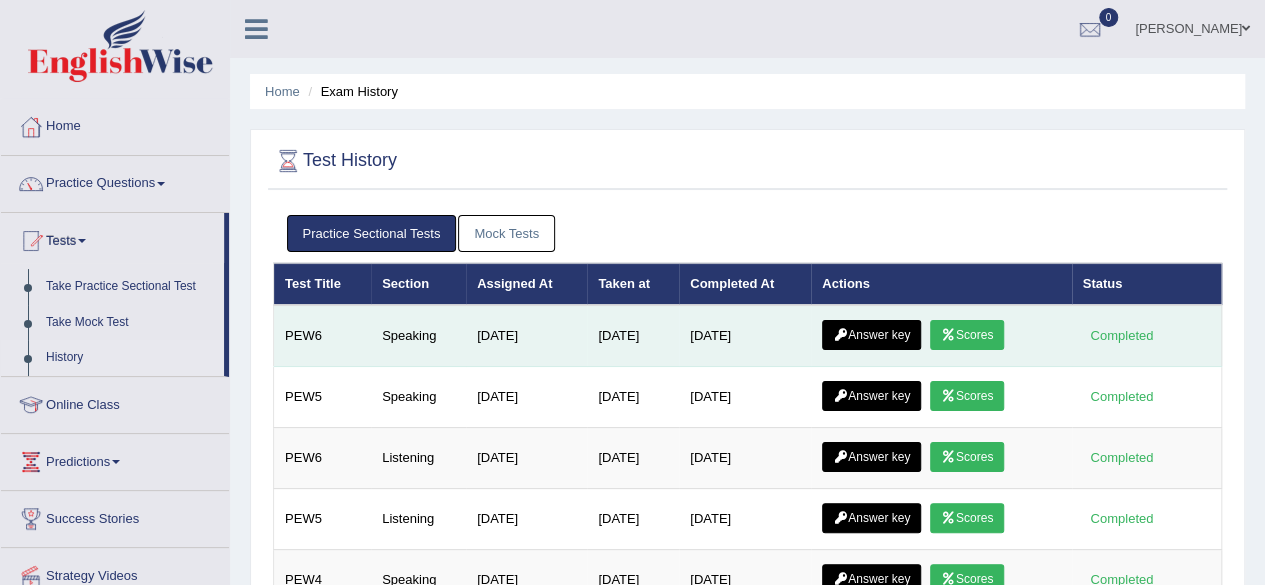 click on "Scores" at bounding box center (967, 335) 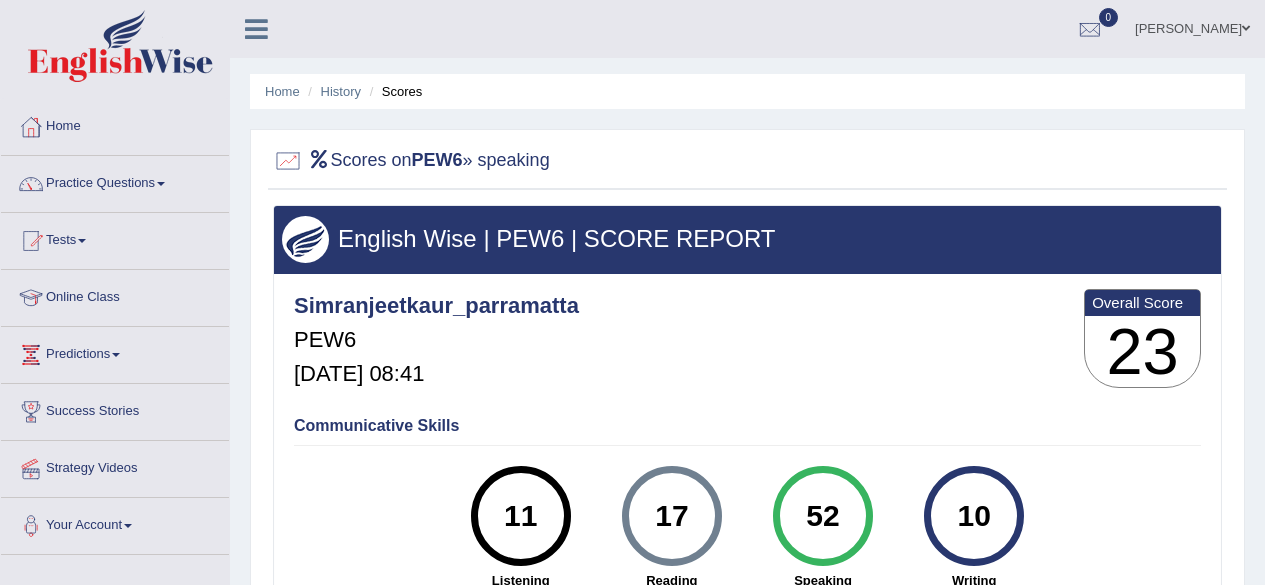 scroll, scrollTop: 0, scrollLeft: 0, axis: both 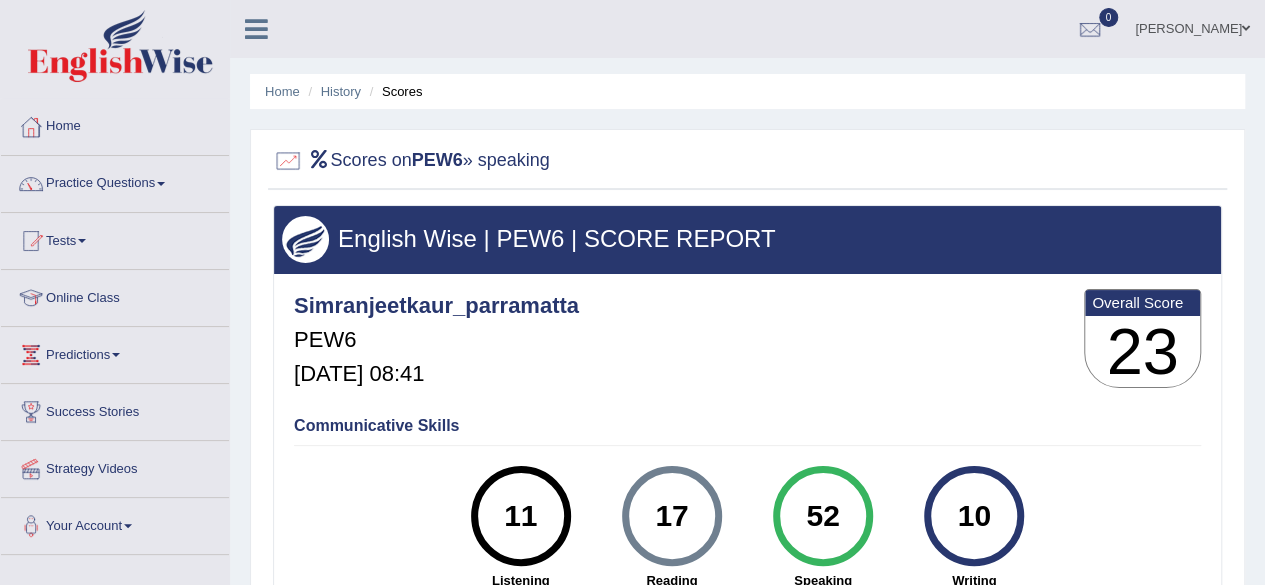 click on "Predictions" at bounding box center (115, 352) 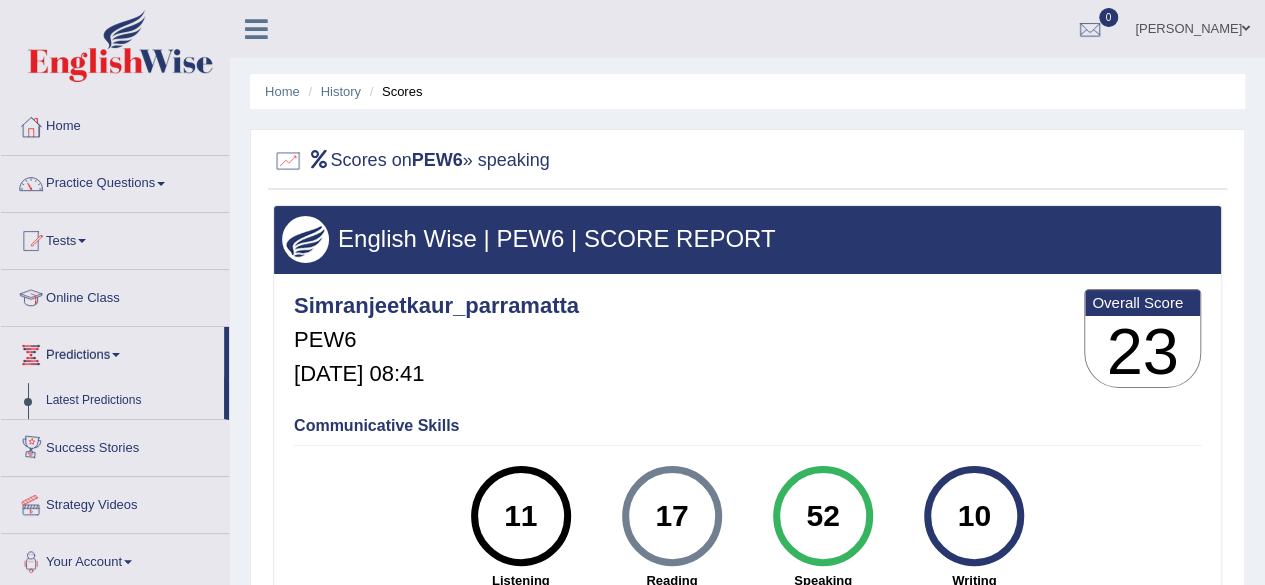 click on "Home
History
Scores
Scores on  PEW6  » speaking
English Wise | PEW6 | SCORE REPORT
Simranjeetkaur_parramatta
PEW6
Jun 25, 2025, 08:41
Overall Score
23
Communicative Skills
11
Listening
Reading" at bounding box center [747, 500] 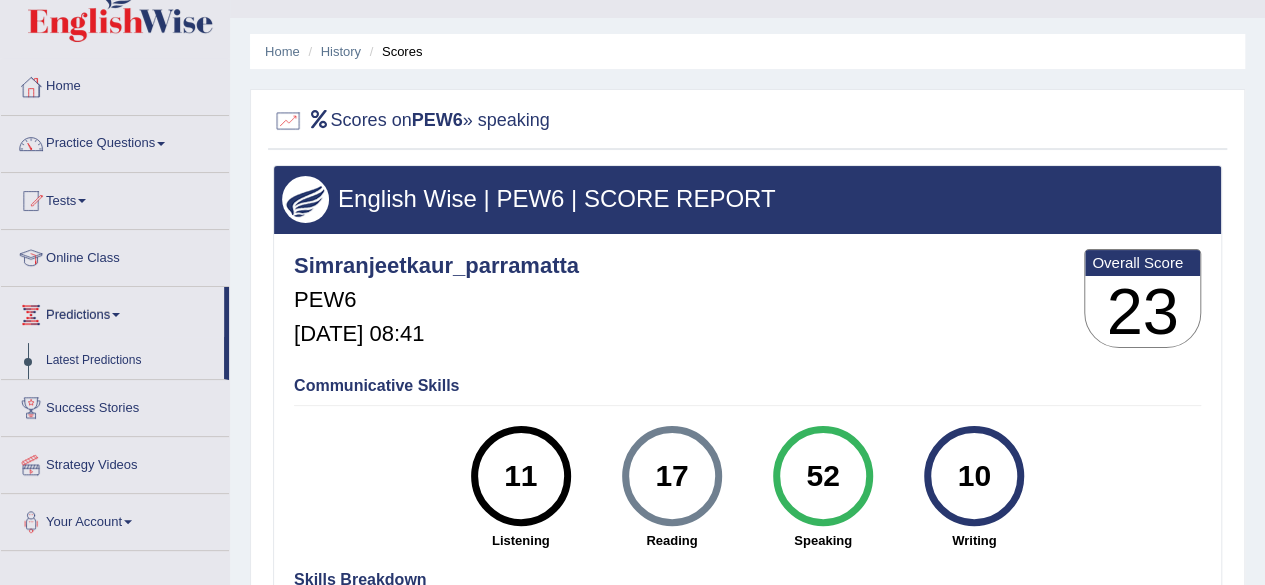 scroll, scrollTop: 80, scrollLeft: 0, axis: vertical 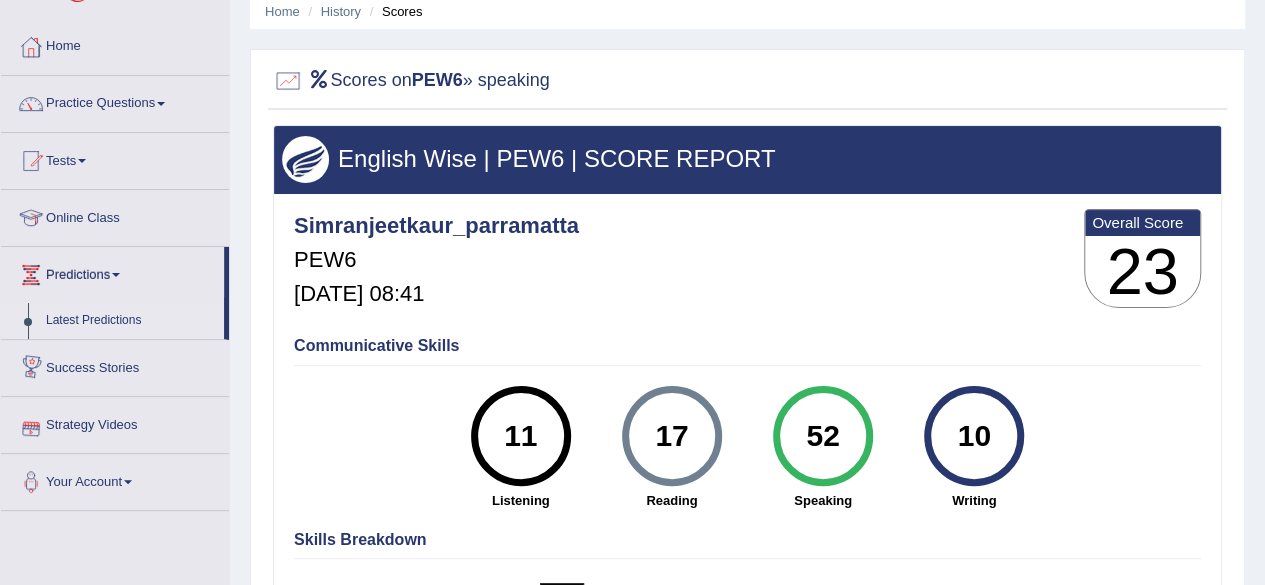 click on "Latest Predictions" at bounding box center [130, 321] 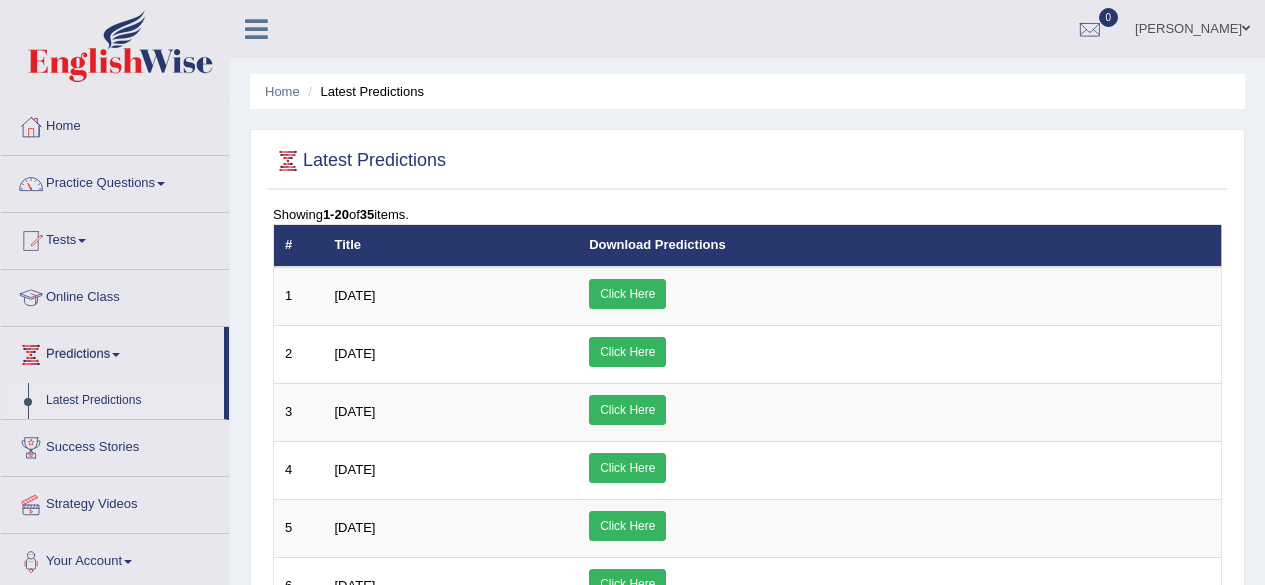 scroll, scrollTop: 0, scrollLeft: 0, axis: both 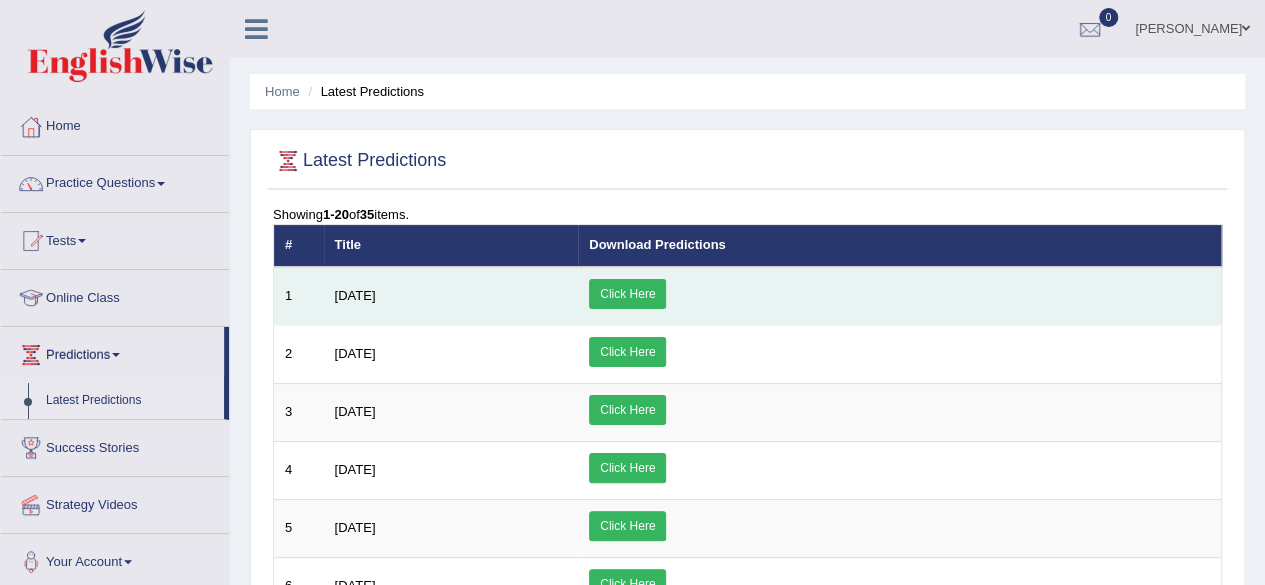 click on "Click Here" at bounding box center (627, 294) 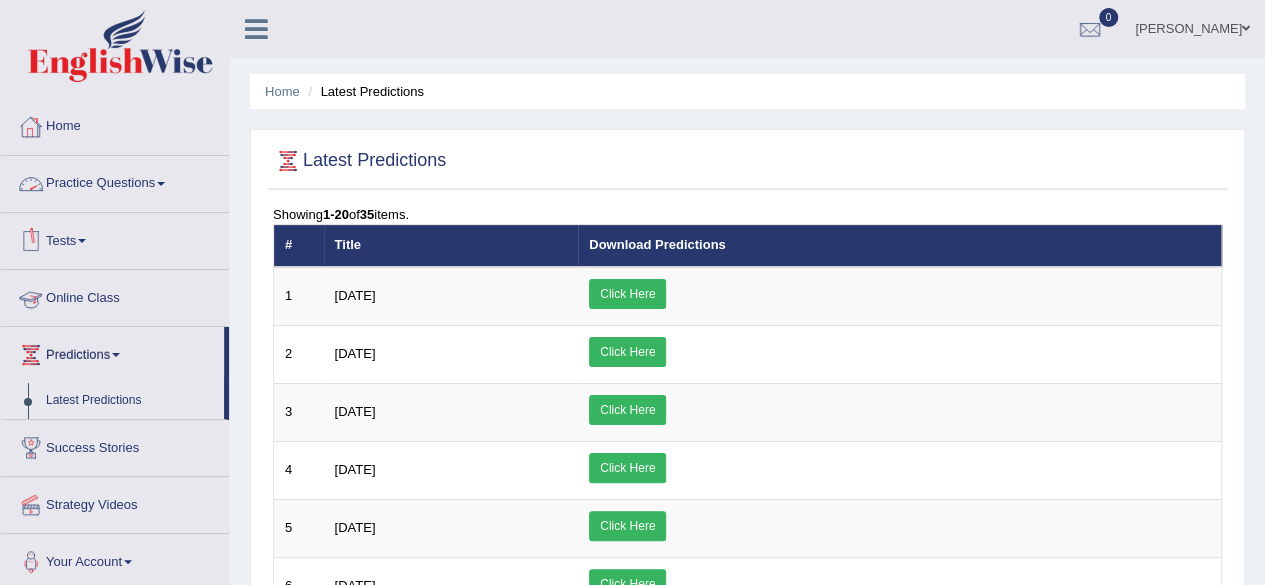 click on "Online Class" at bounding box center [115, 295] 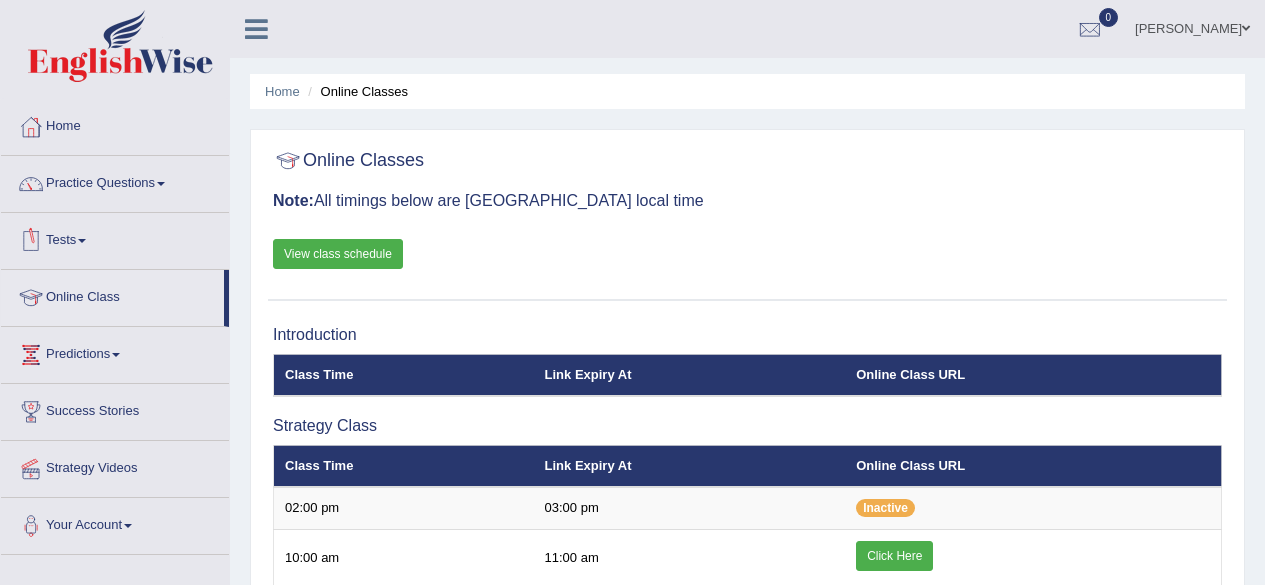 scroll, scrollTop: 0, scrollLeft: 0, axis: both 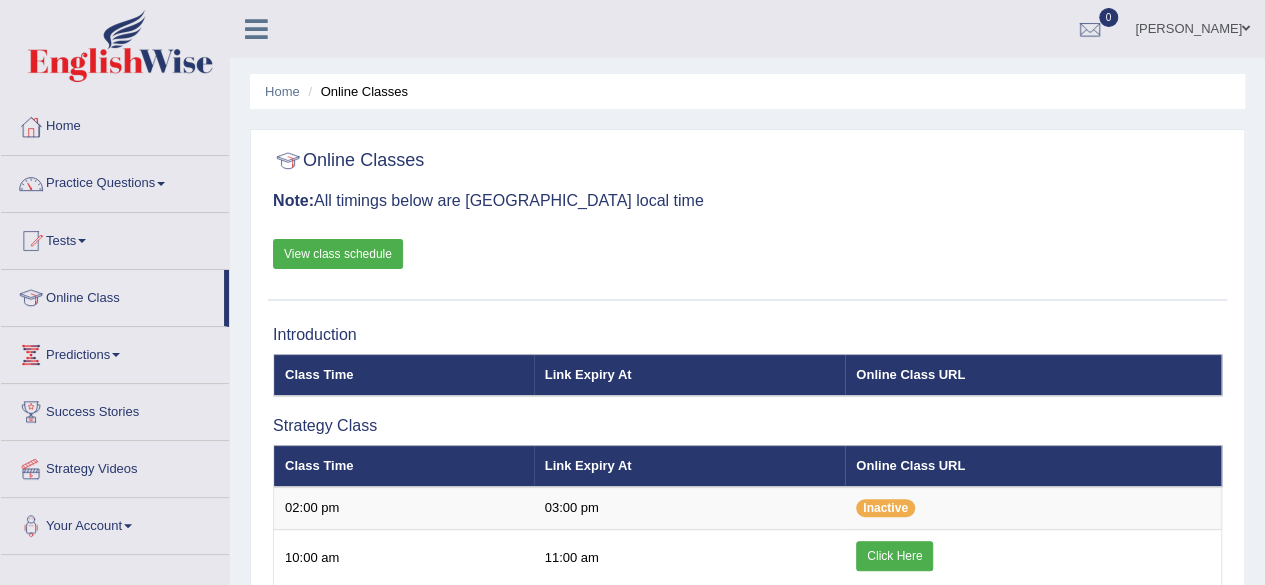 click on "Home
Online Classes" at bounding box center [747, 91] 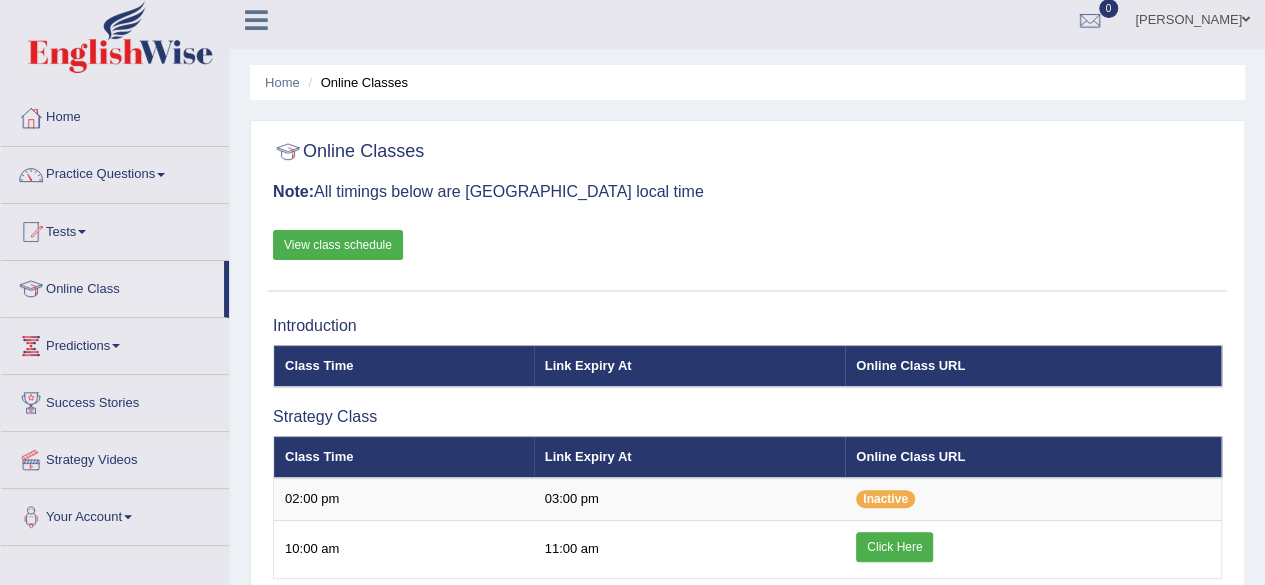 scroll, scrollTop: 0, scrollLeft: 0, axis: both 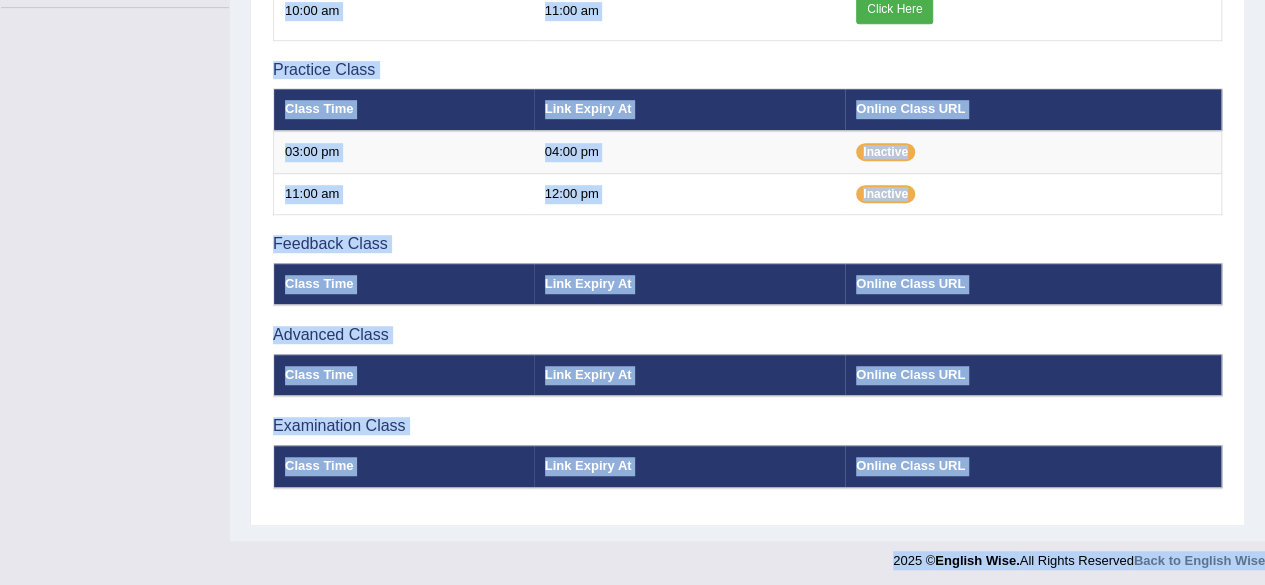 drag, startPoint x: 606, startPoint y: 95, endPoint x: 252, endPoint y: 632, distance: 643.1835 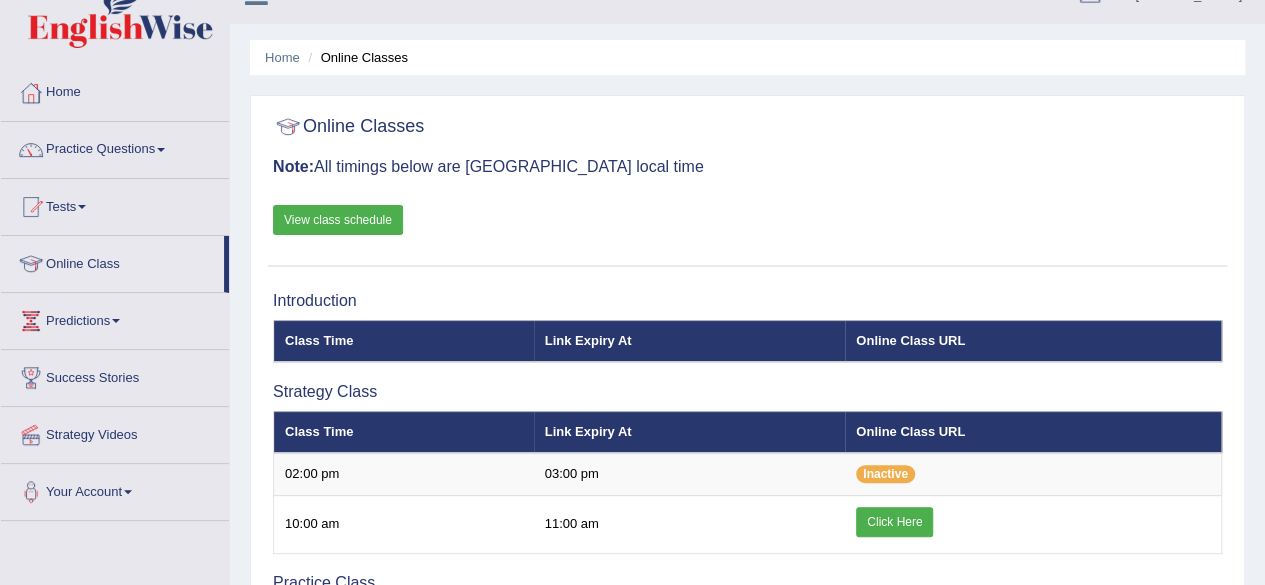 scroll, scrollTop: 34, scrollLeft: 0, axis: vertical 